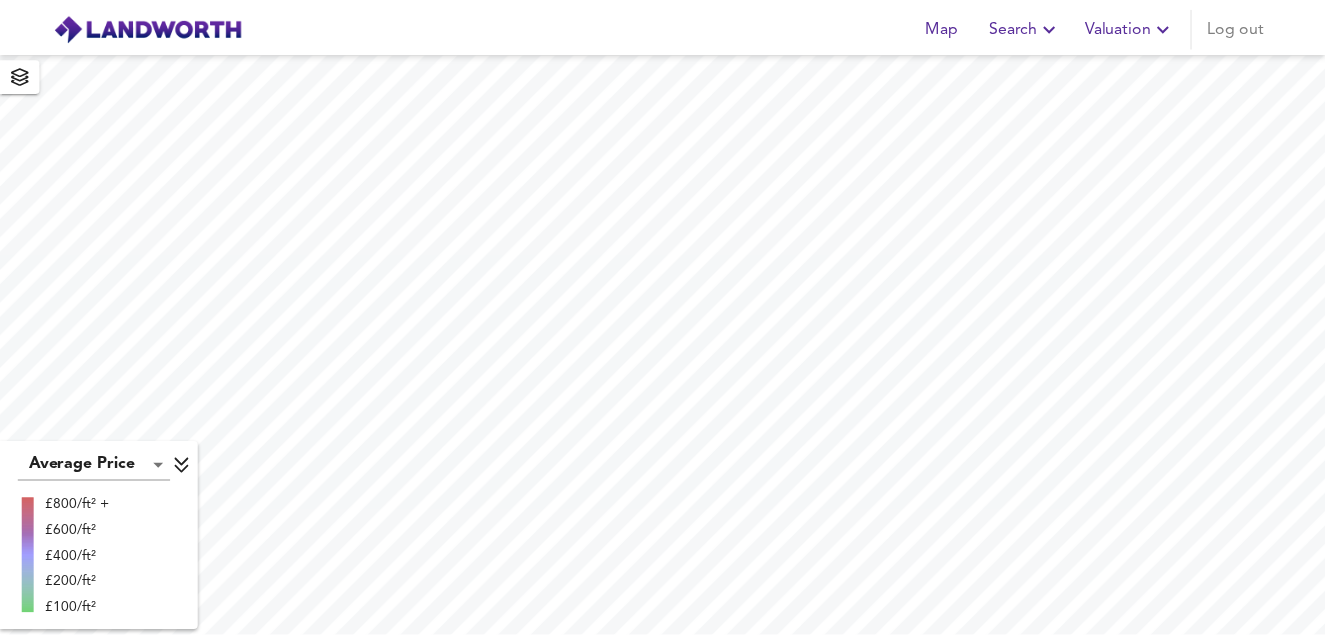 scroll, scrollTop: 0, scrollLeft: 0, axis: both 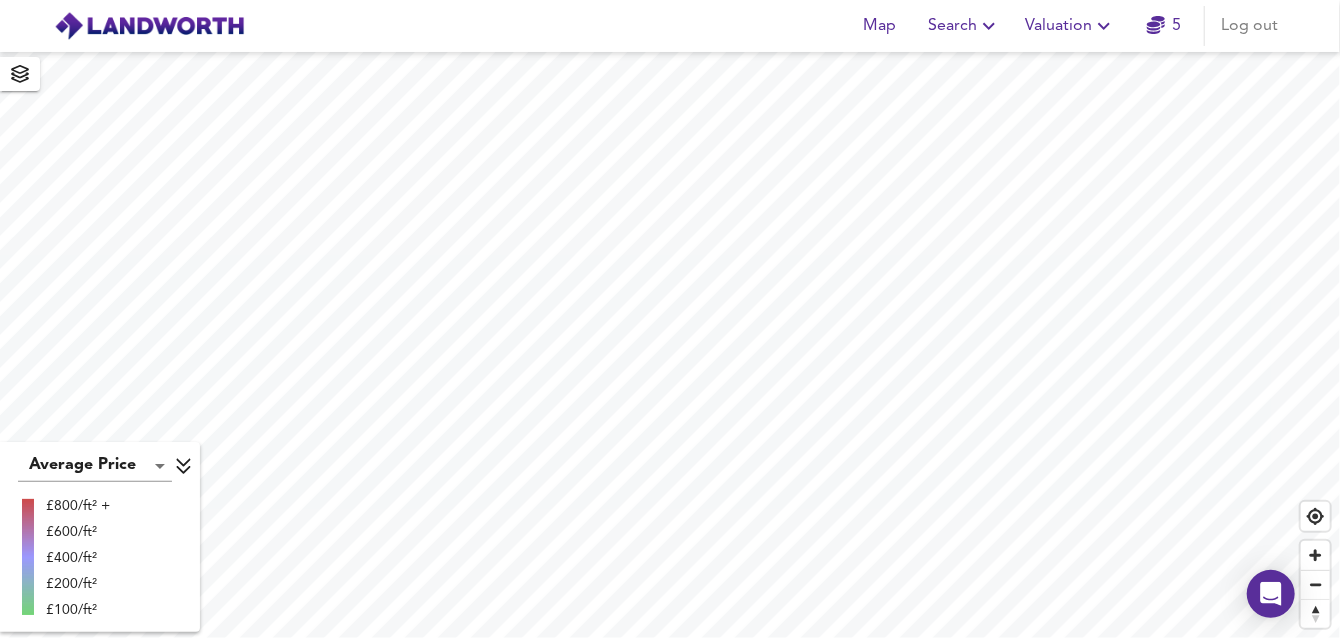 click 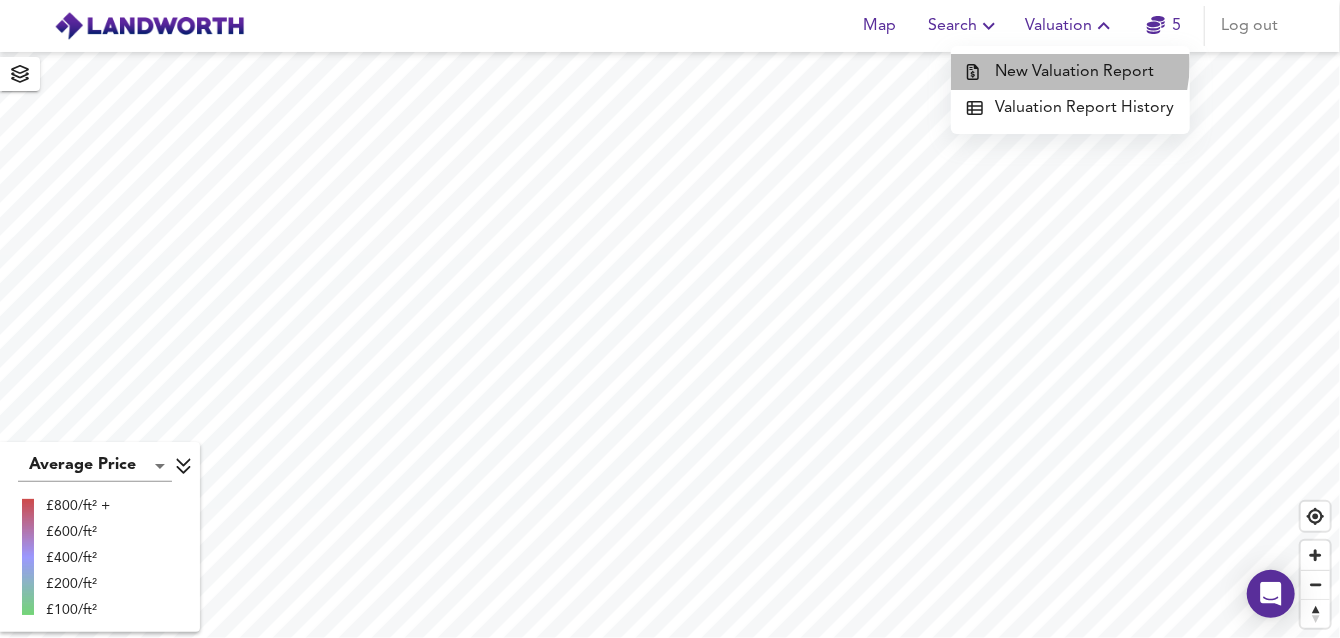 click on "New Valuation Report" at bounding box center [1070, 72] 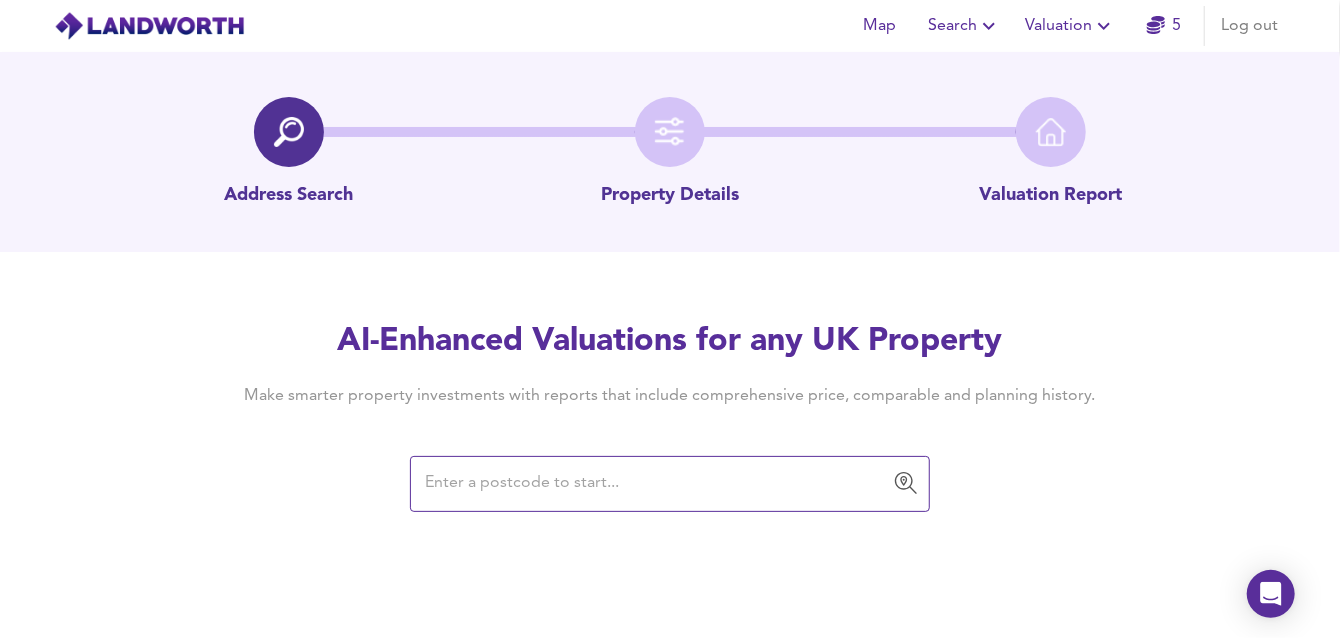 click at bounding box center (655, 484) 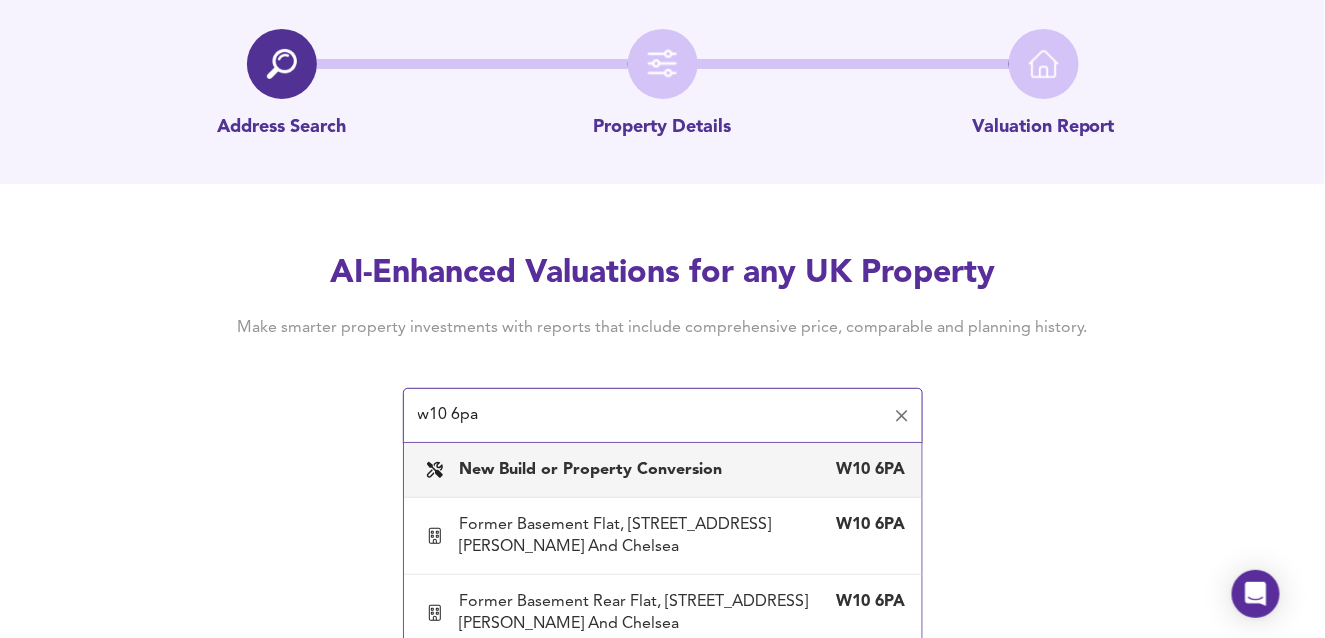 scroll, scrollTop: 100, scrollLeft: 0, axis: vertical 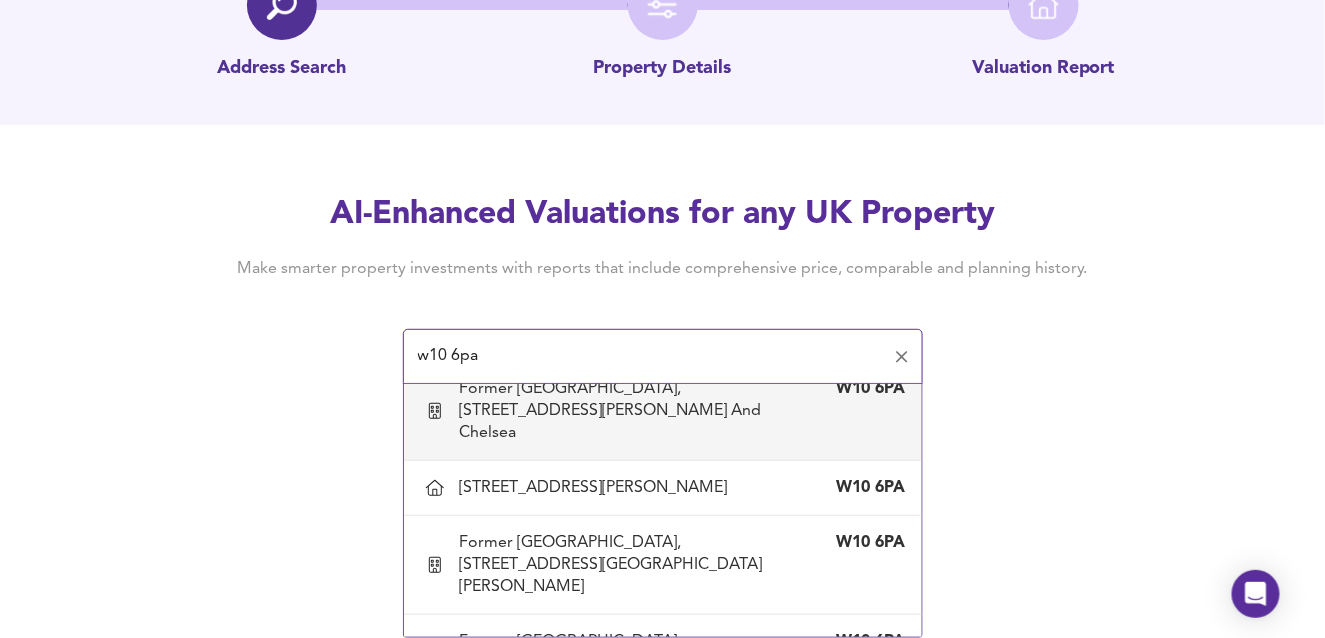 click on "w10 6pa" at bounding box center [648, 357] 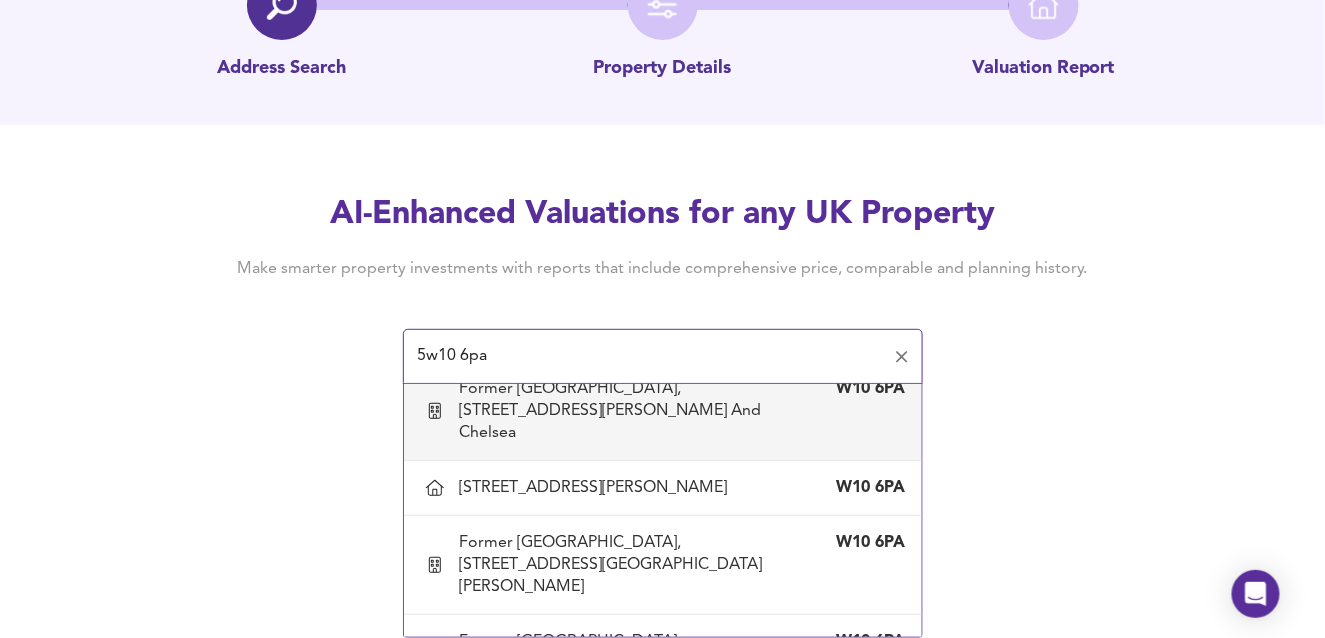 scroll, scrollTop: 0, scrollLeft: 0, axis: both 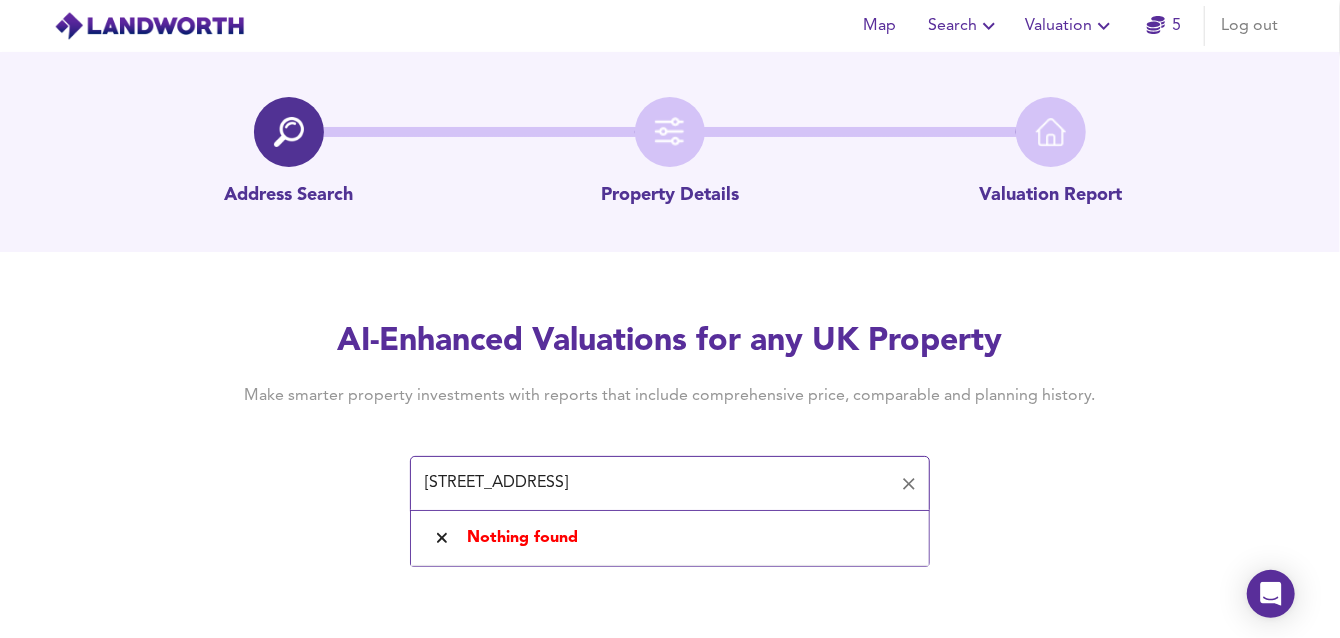 click on "[STREET_ADDRESS]" at bounding box center (655, 484) 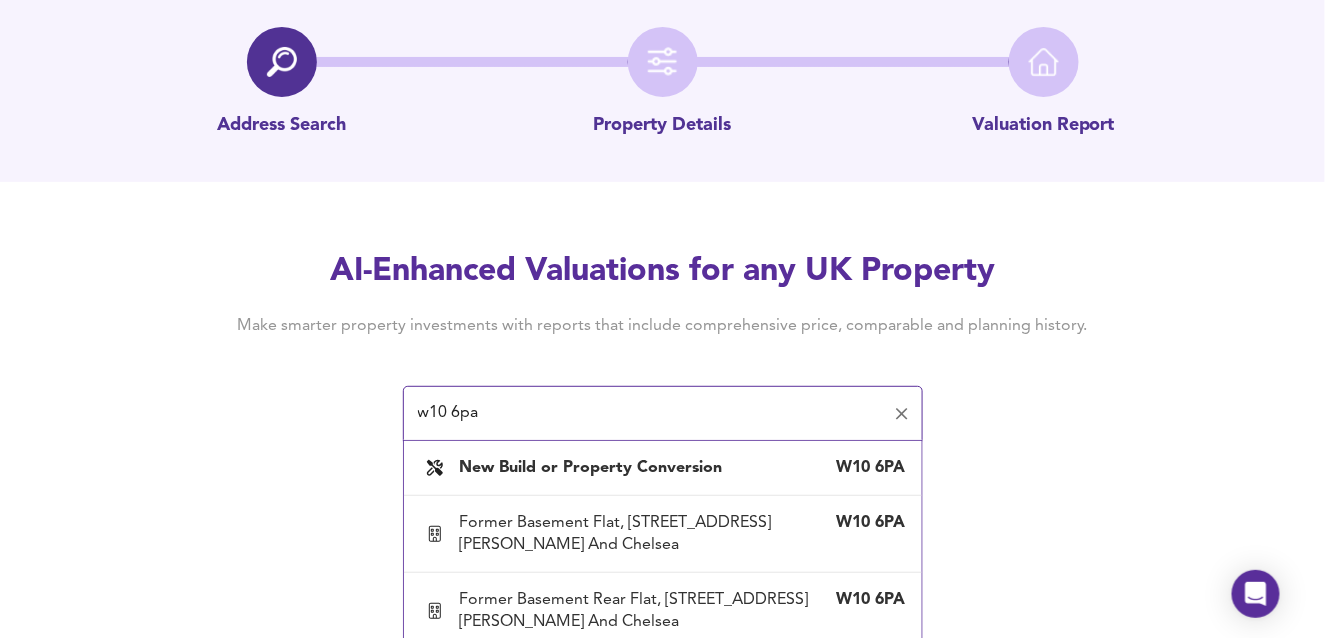 scroll, scrollTop: 127, scrollLeft: 0, axis: vertical 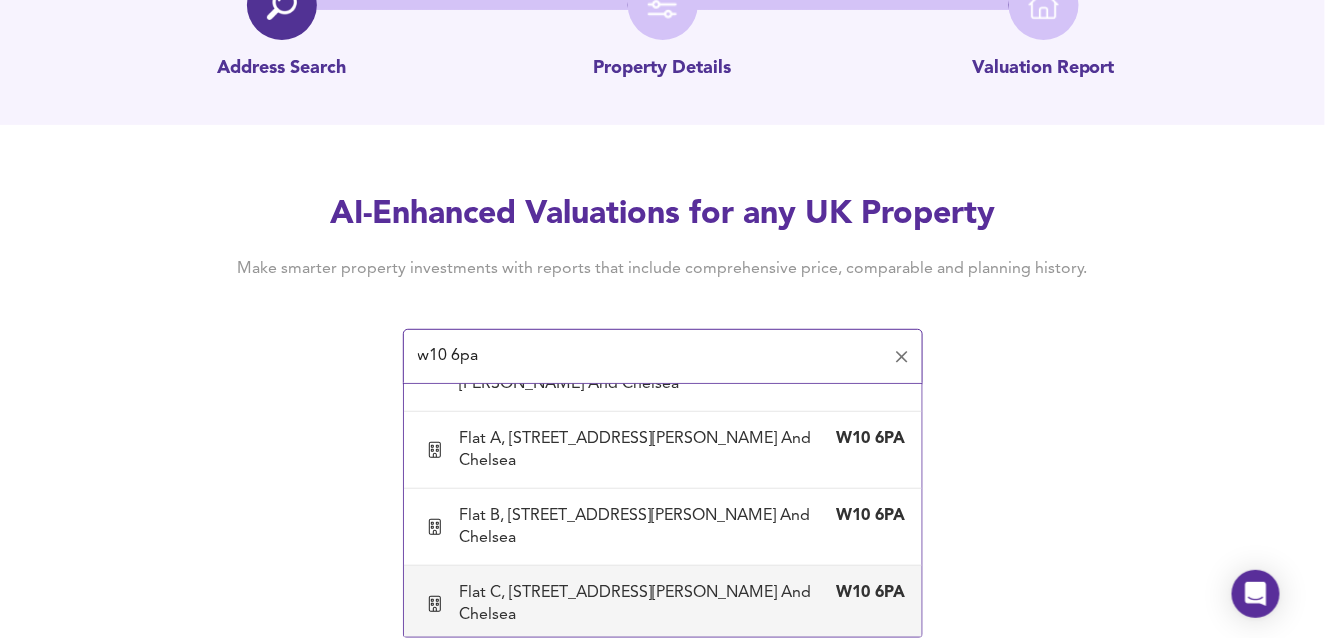 click on "Flat C, [STREET_ADDRESS][PERSON_NAME] And Chelsea" at bounding box center [643, 604] 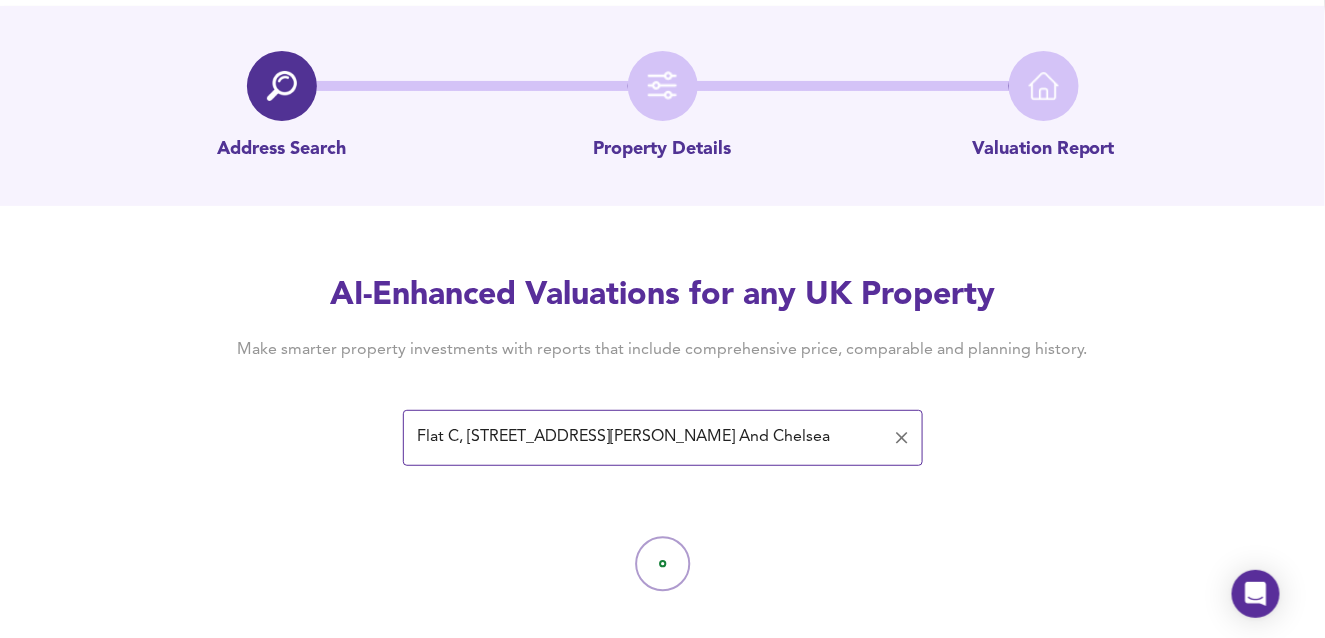 scroll, scrollTop: 71, scrollLeft: 0, axis: vertical 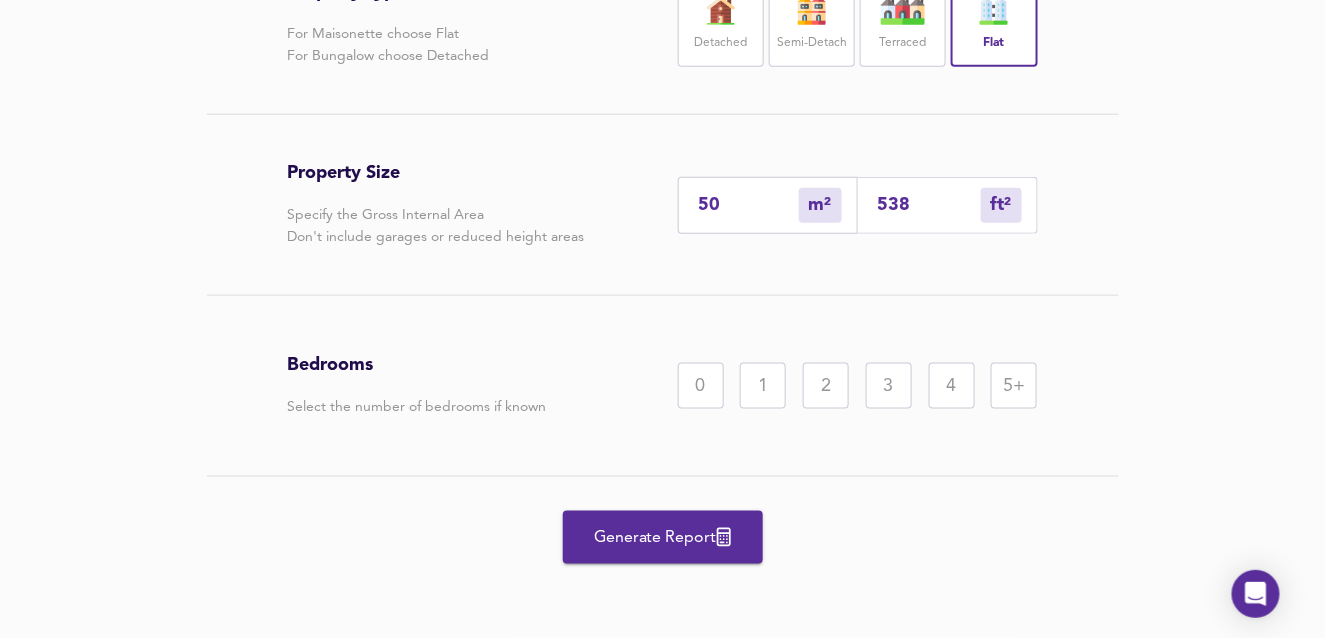 click on "2" at bounding box center [826, 386] 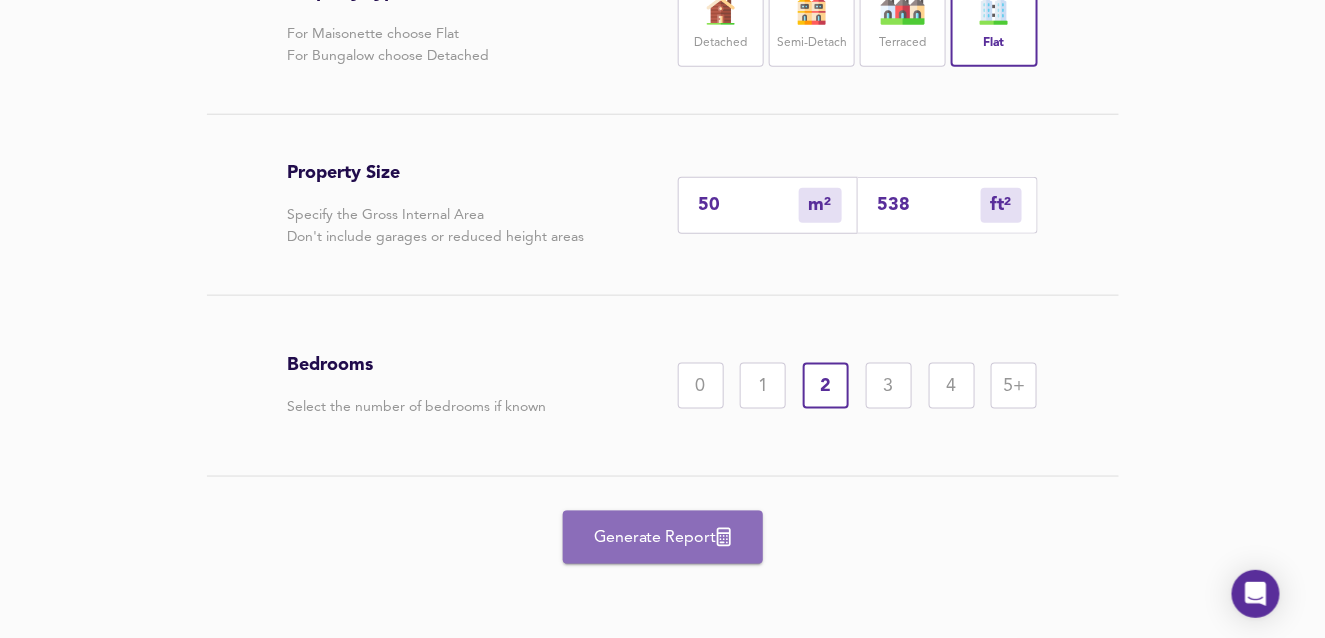 click on "Generate Report" at bounding box center (663, 538) 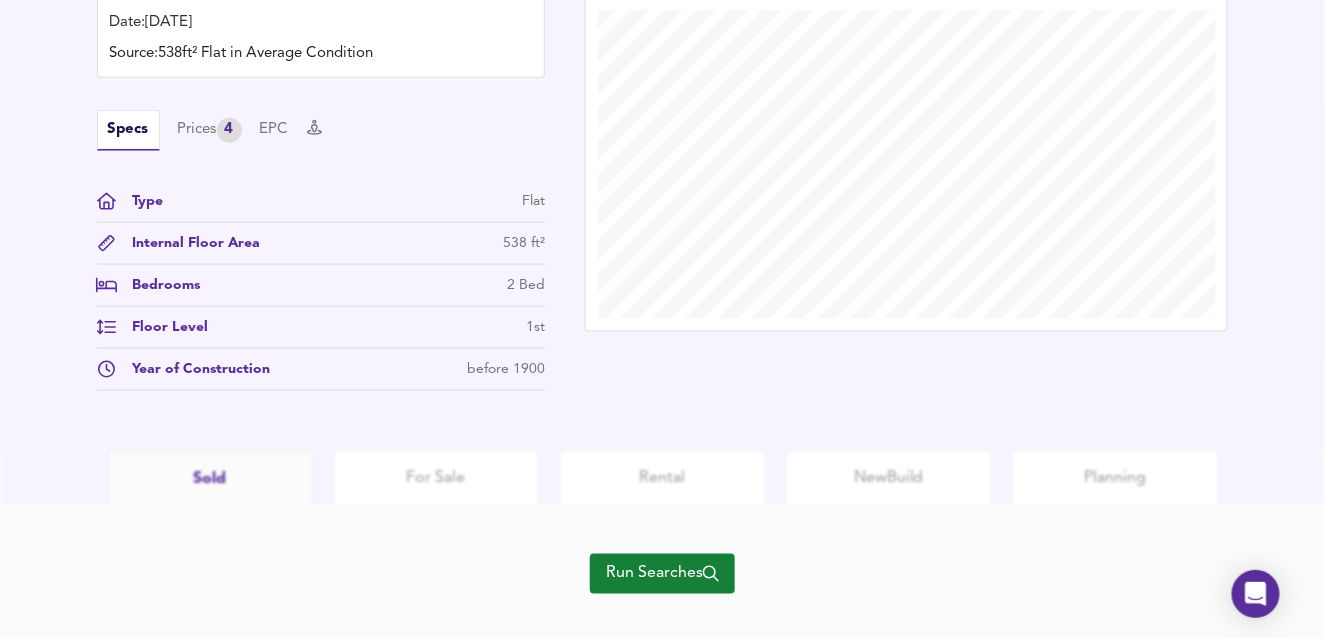 scroll, scrollTop: 683, scrollLeft: 0, axis: vertical 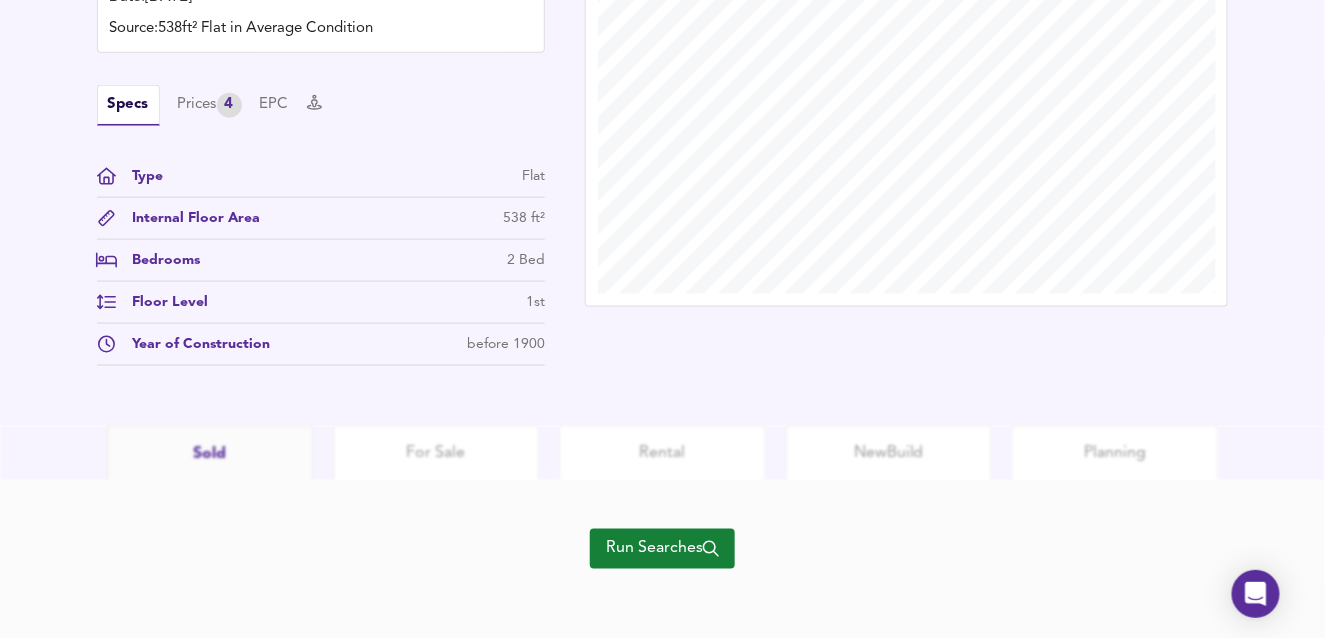 click on "Local Market Price History" at bounding box center [907, 152] 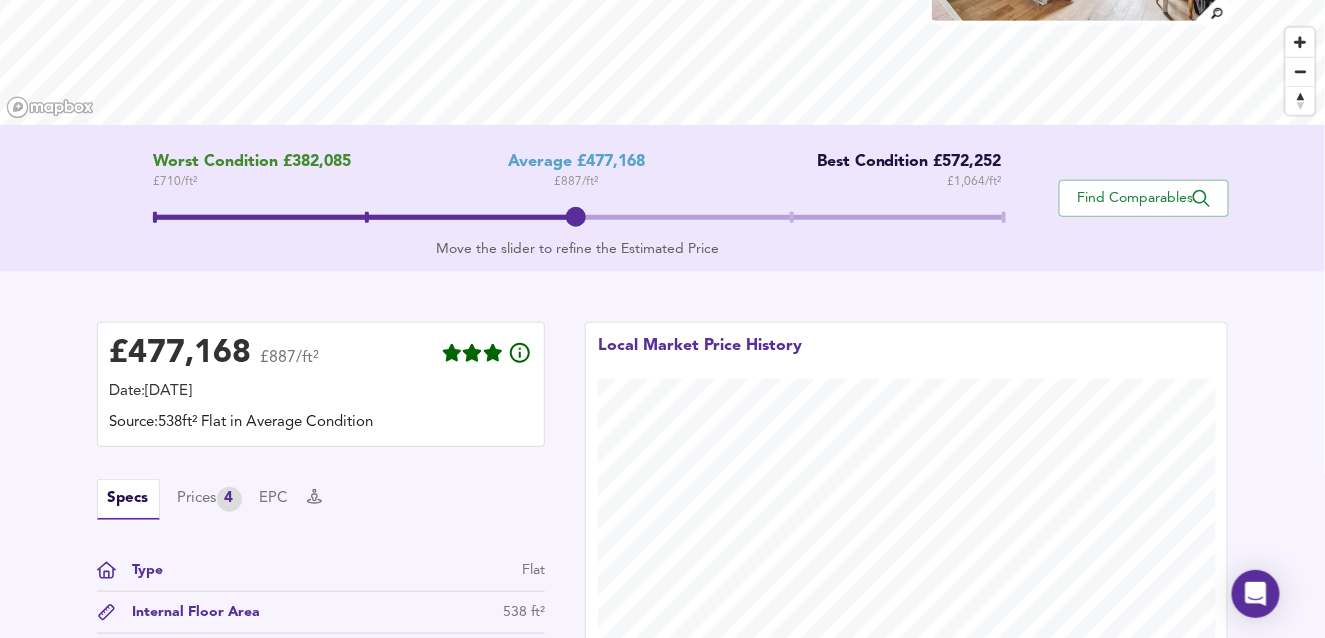 scroll, scrollTop: 283, scrollLeft: 0, axis: vertical 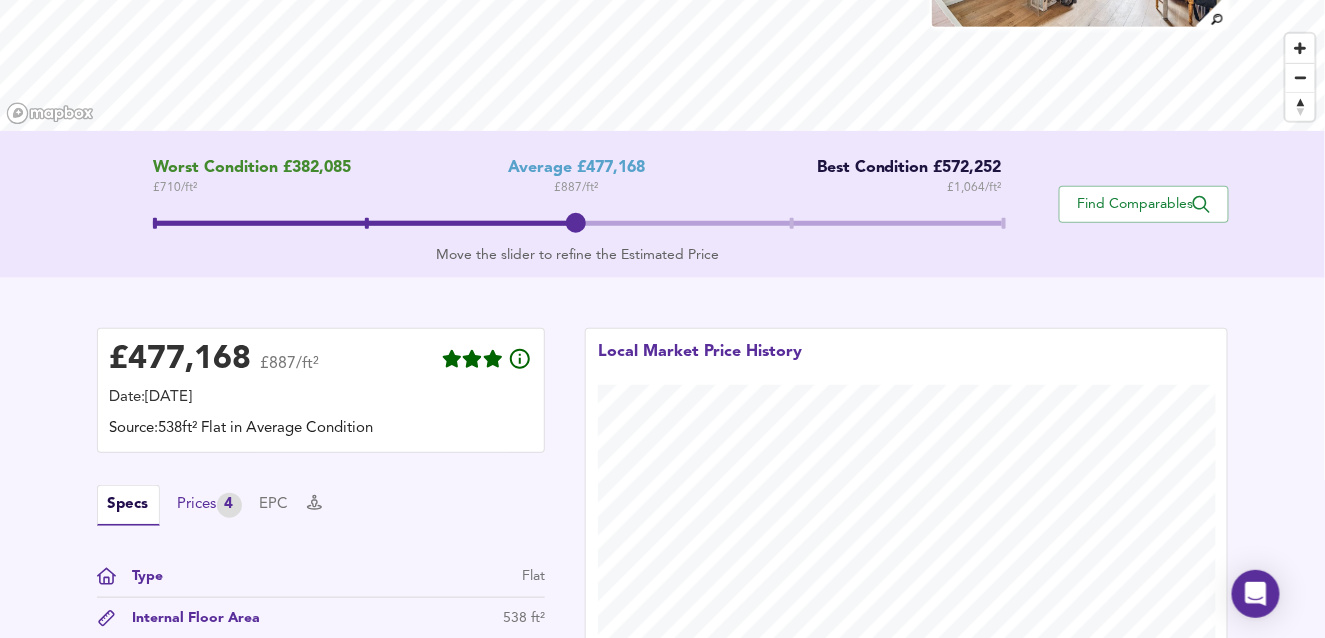 click on "Prices   4" at bounding box center [210, 505] 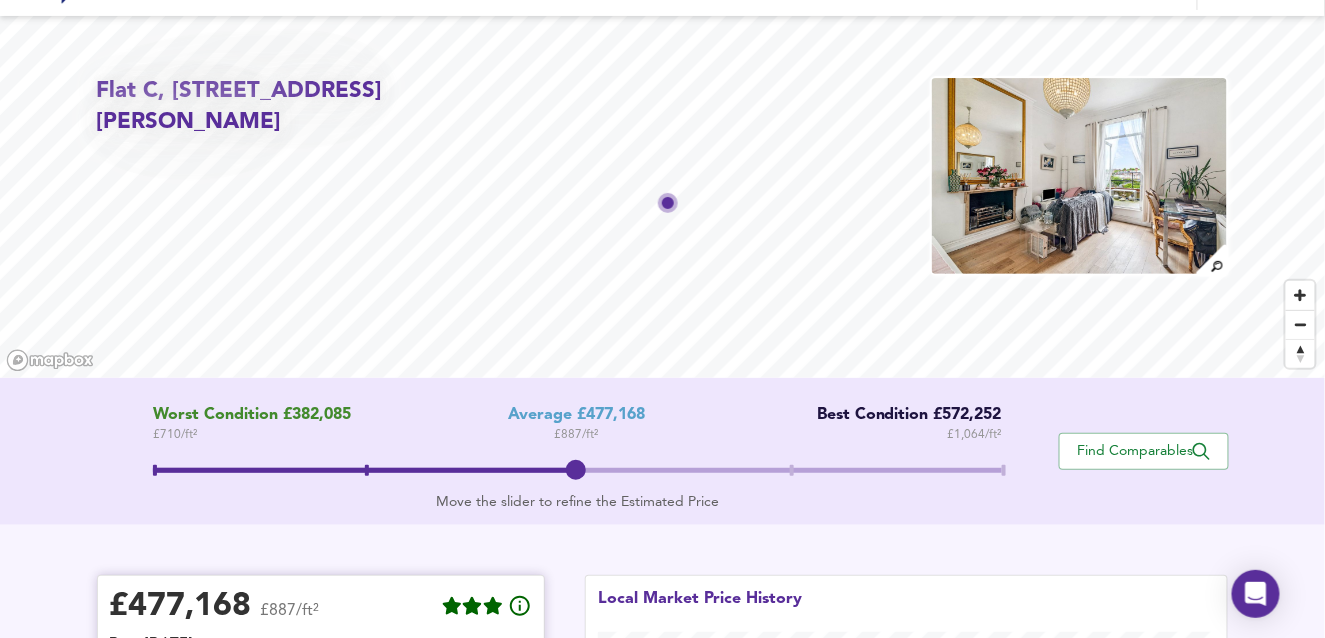 scroll, scrollTop: 0, scrollLeft: 0, axis: both 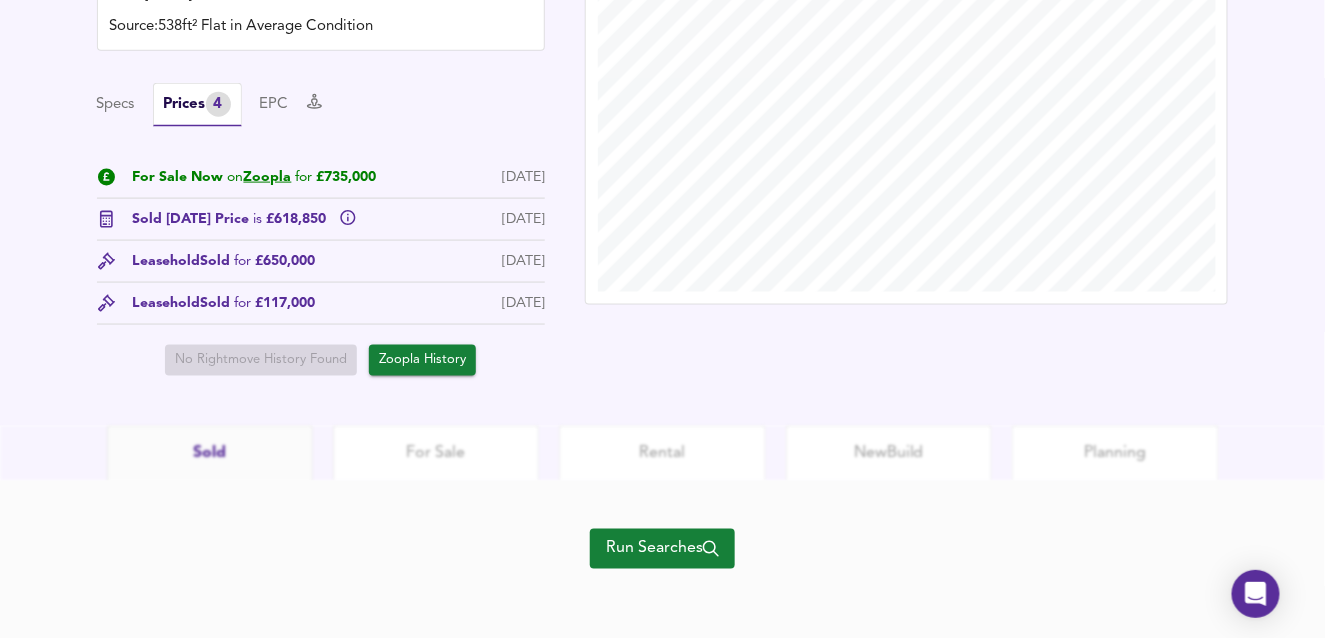 click on "Run Searches" at bounding box center [662, 549] 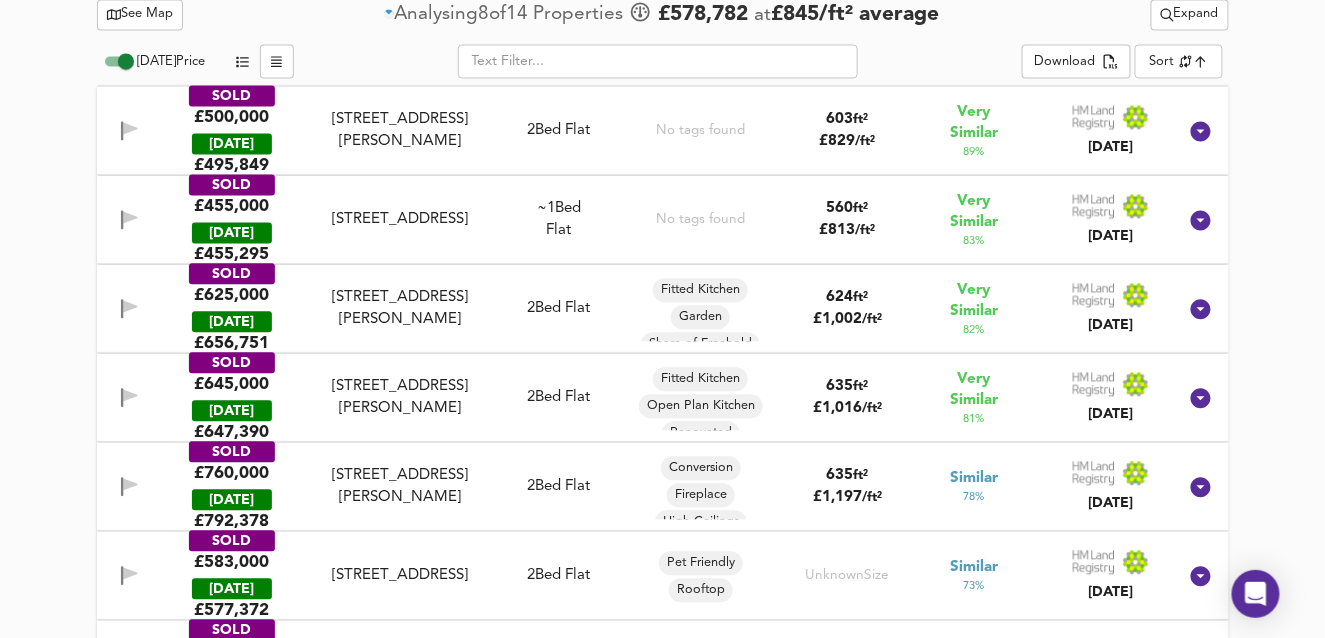 scroll, scrollTop: 1002, scrollLeft: 0, axis: vertical 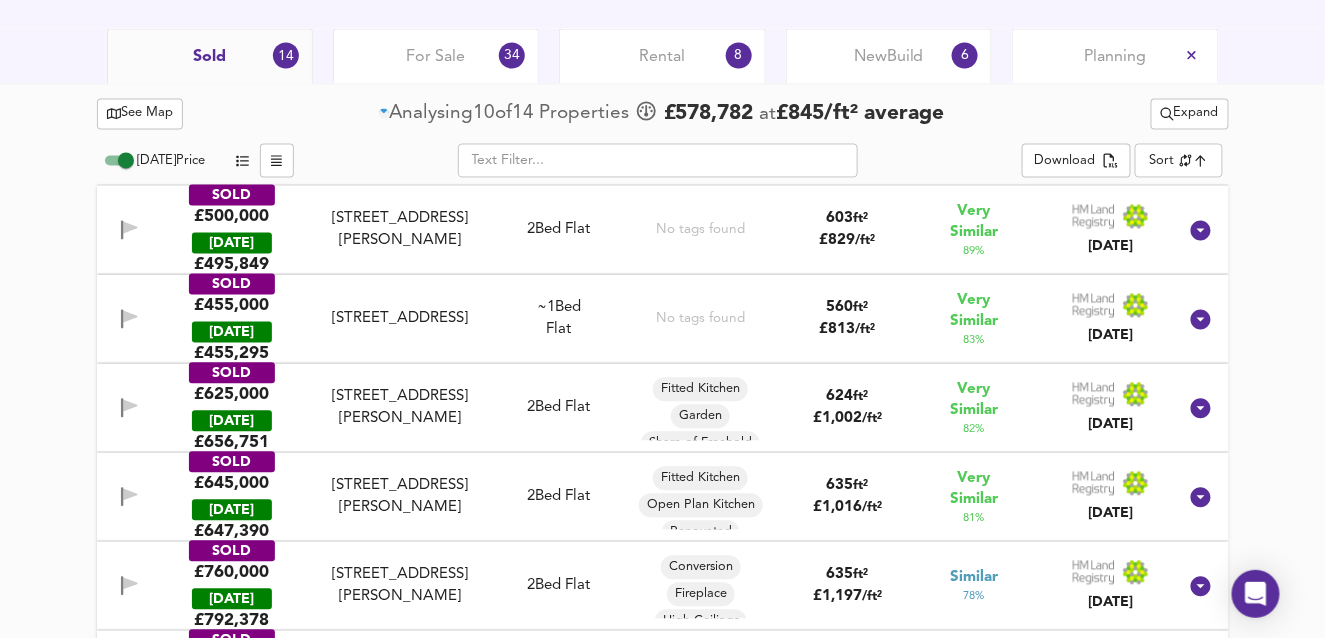 click 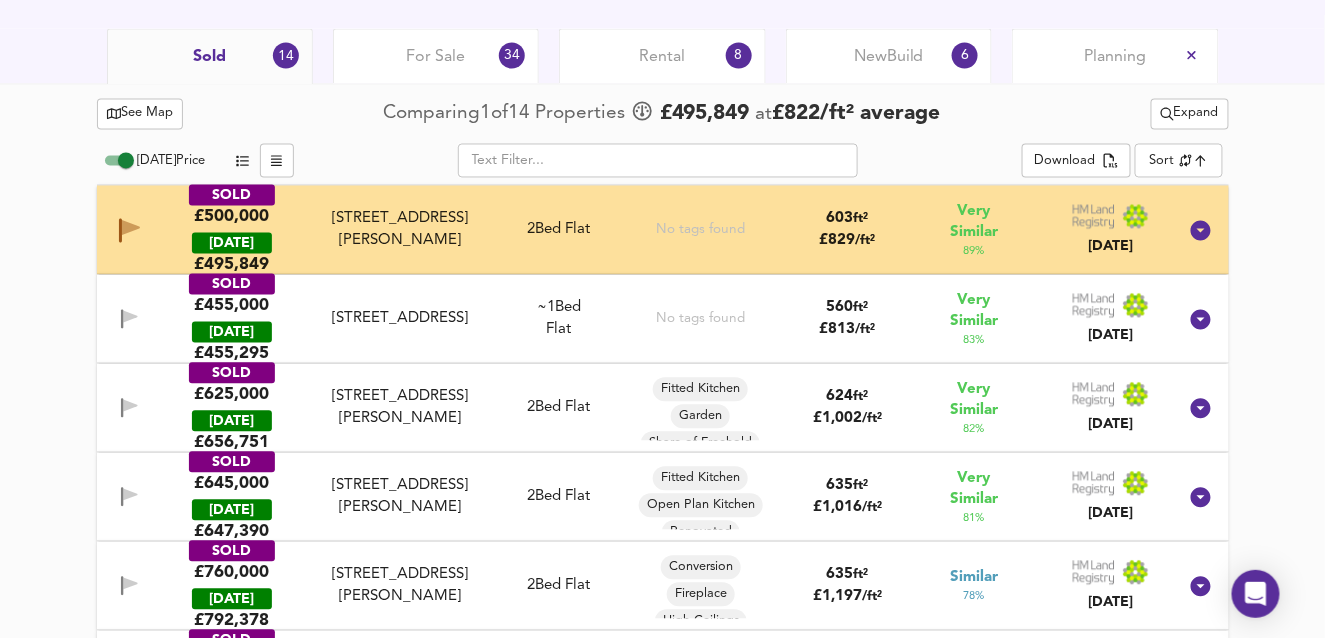 click 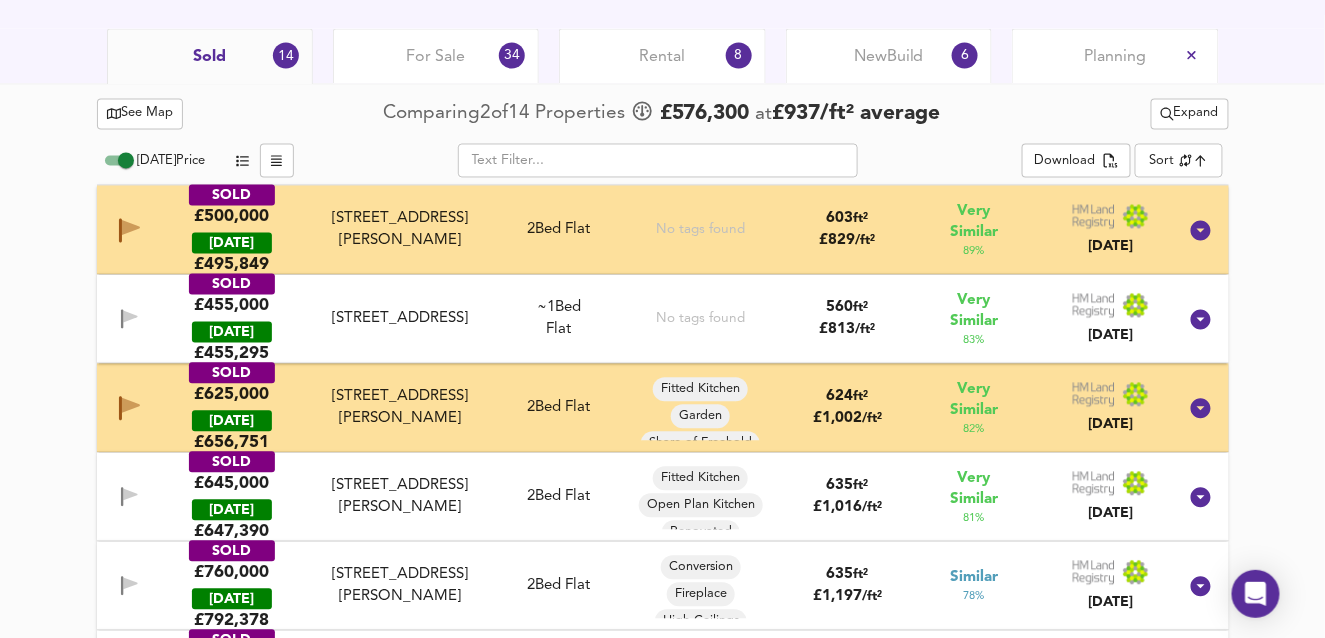 scroll, scrollTop: 1102, scrollLeft: 0, axis: vertical 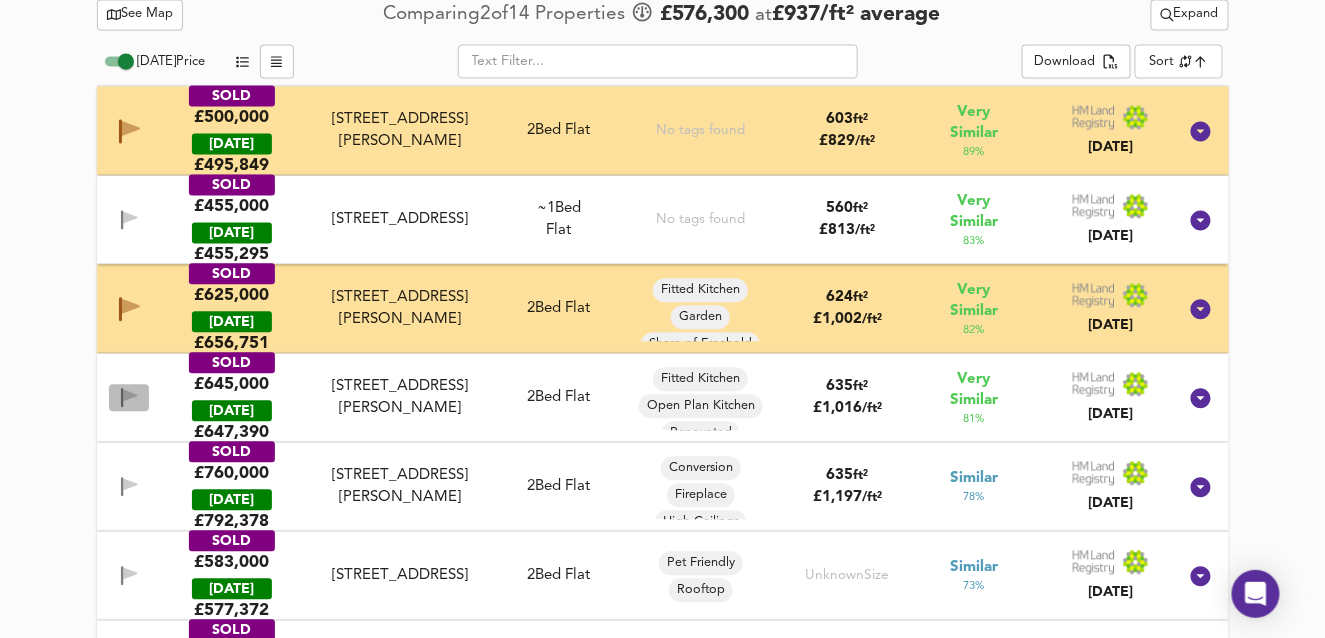 click 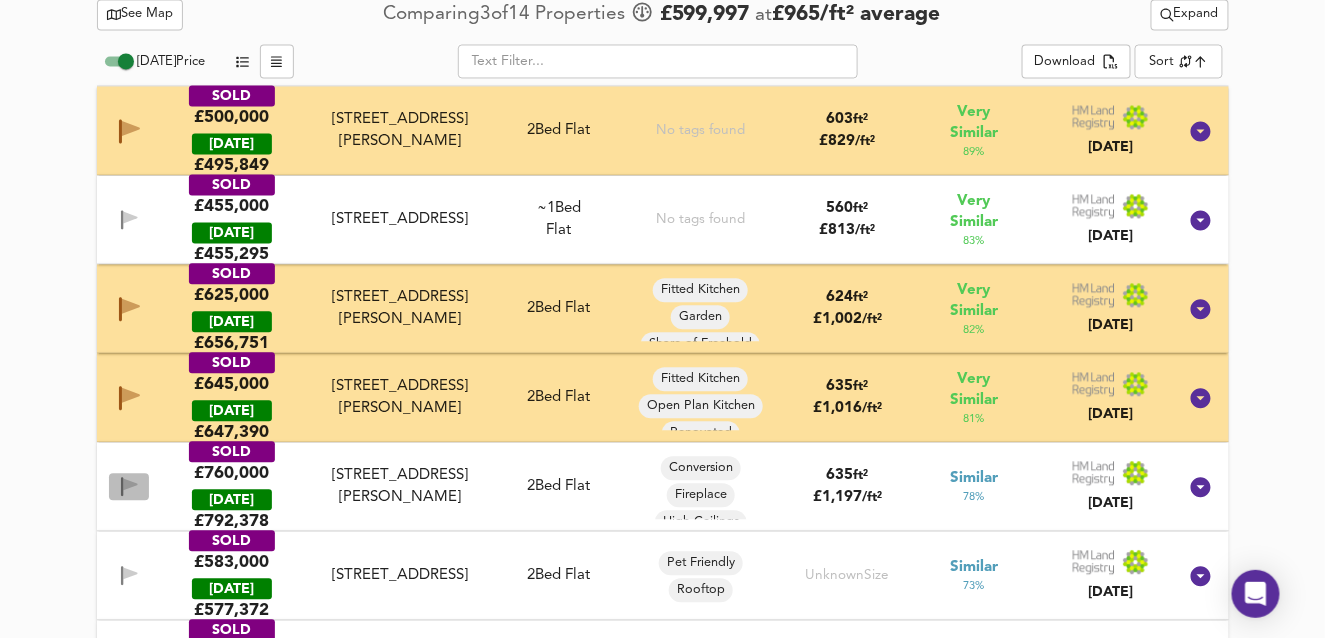 click 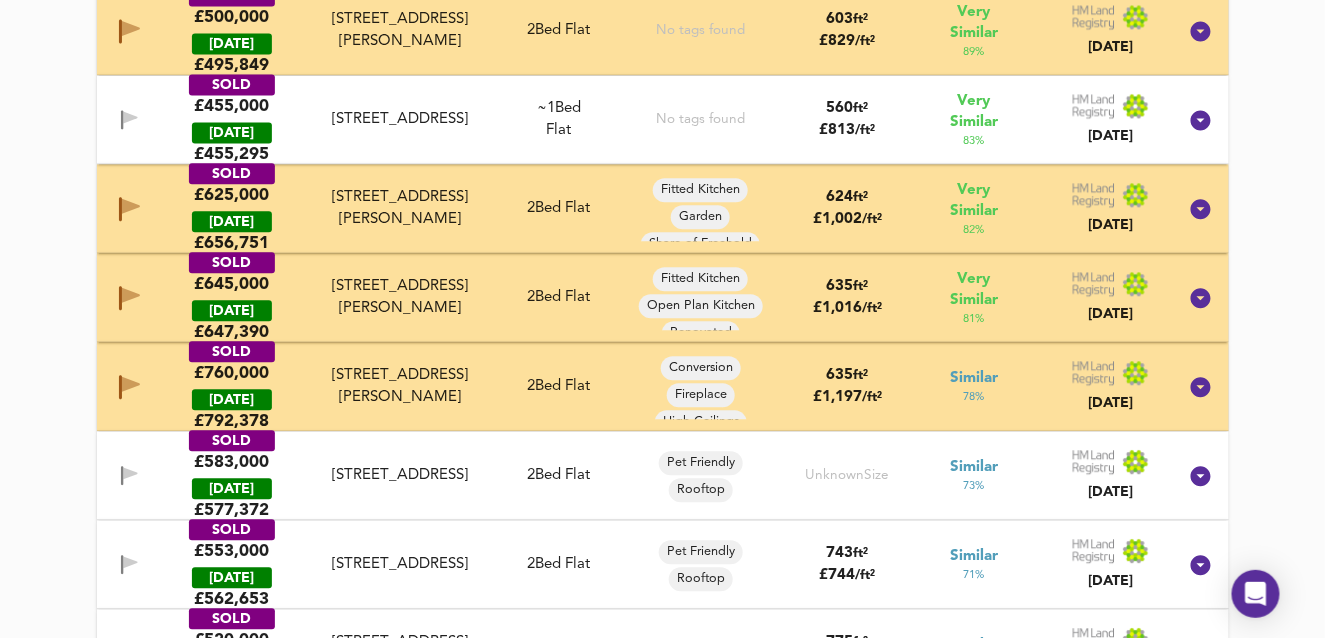 scroll, scrollTop: 1102, scrollLeft: 0, axis: vertical 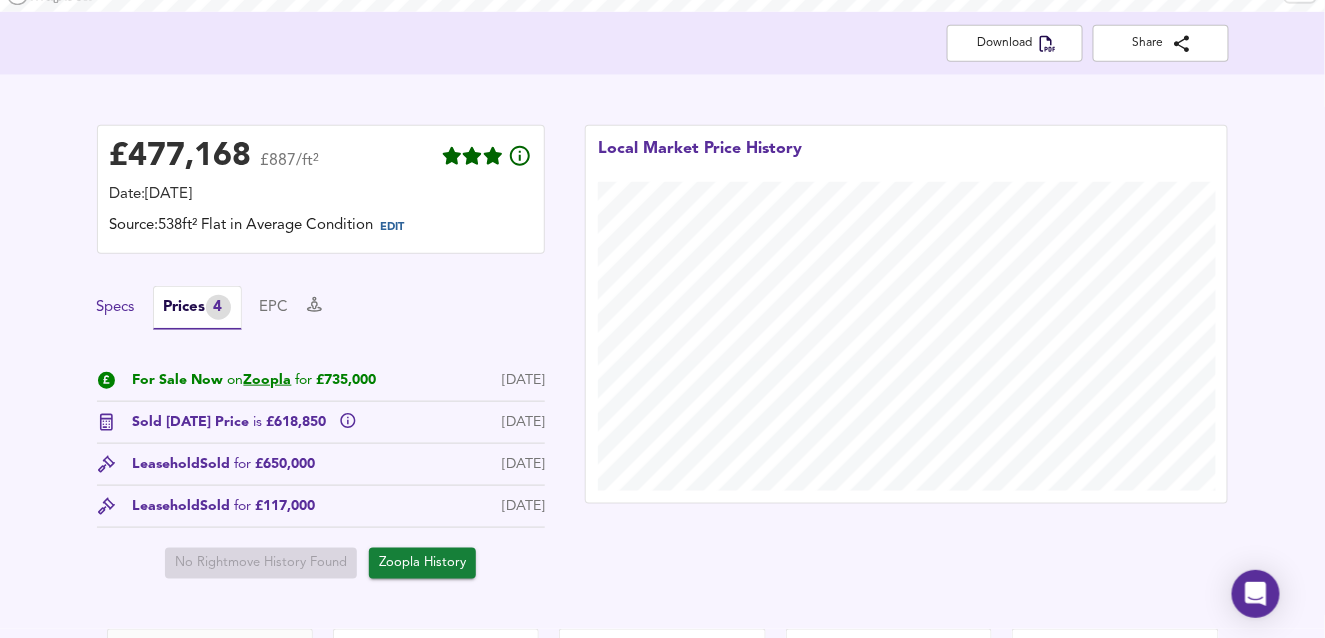 click on "Specs" at bounding box center (116, 308) 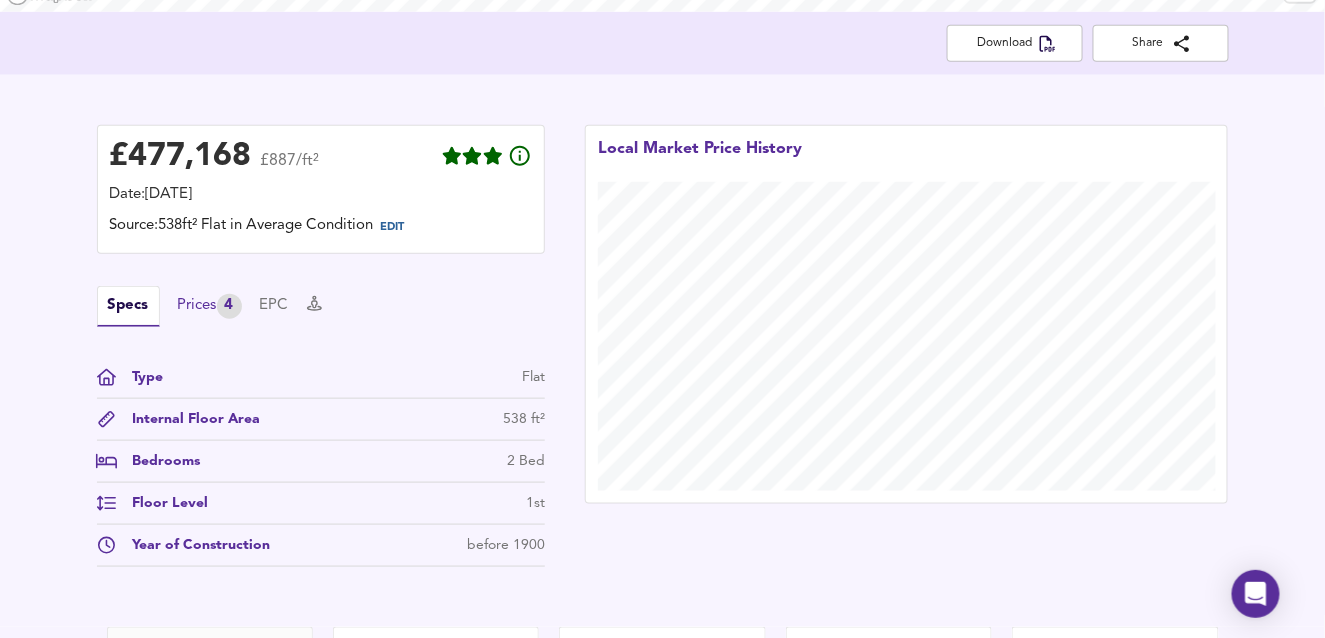 click on "Prices   4" at bounding box center [210, 306] 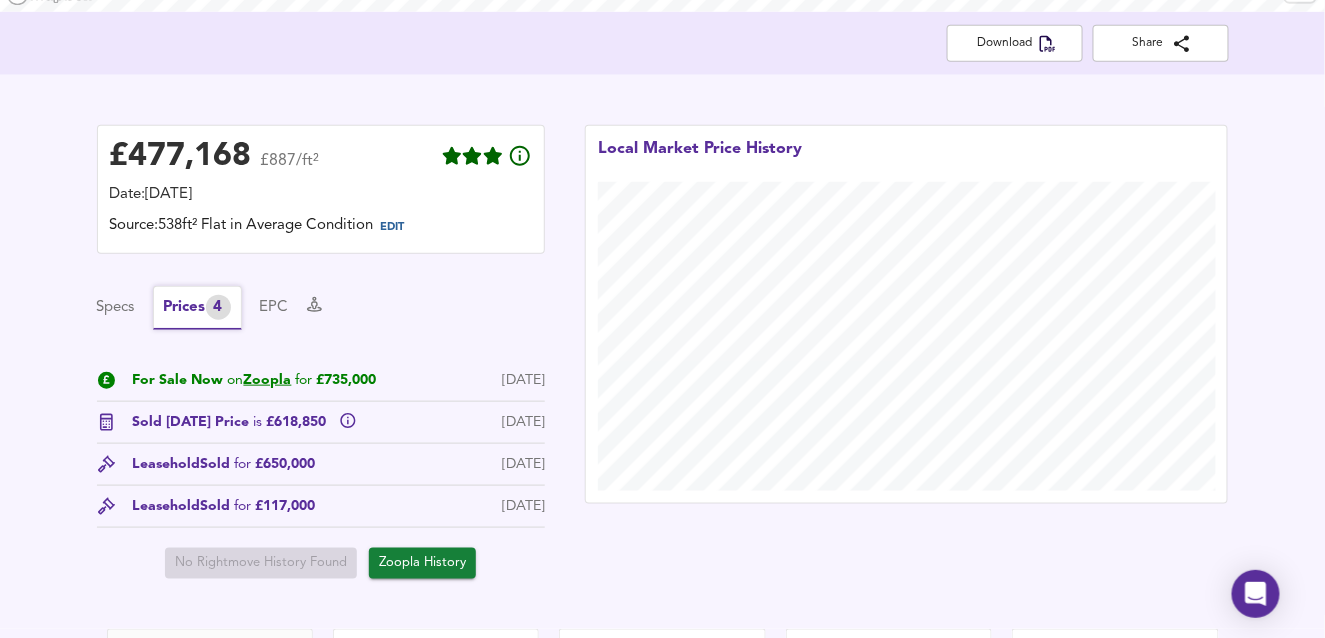 click on "4" at bounding box center [218, 307] 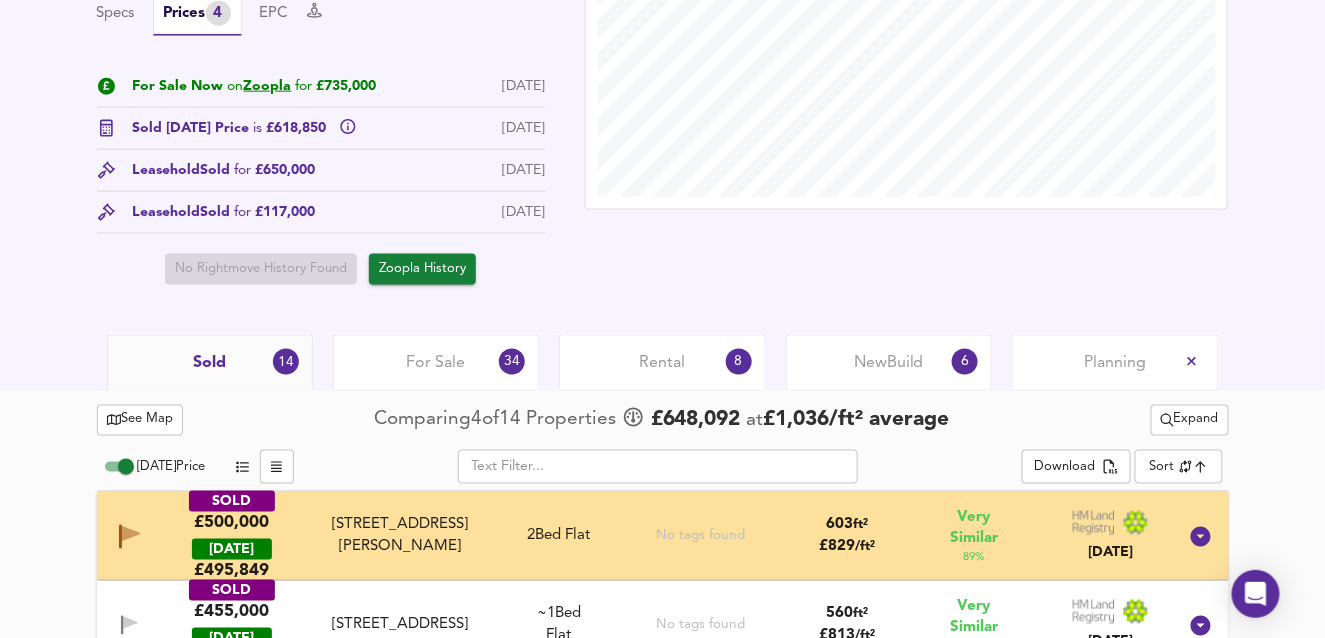 scroll, scrollTop: 703, scrollLeft: 0, axis: vertical 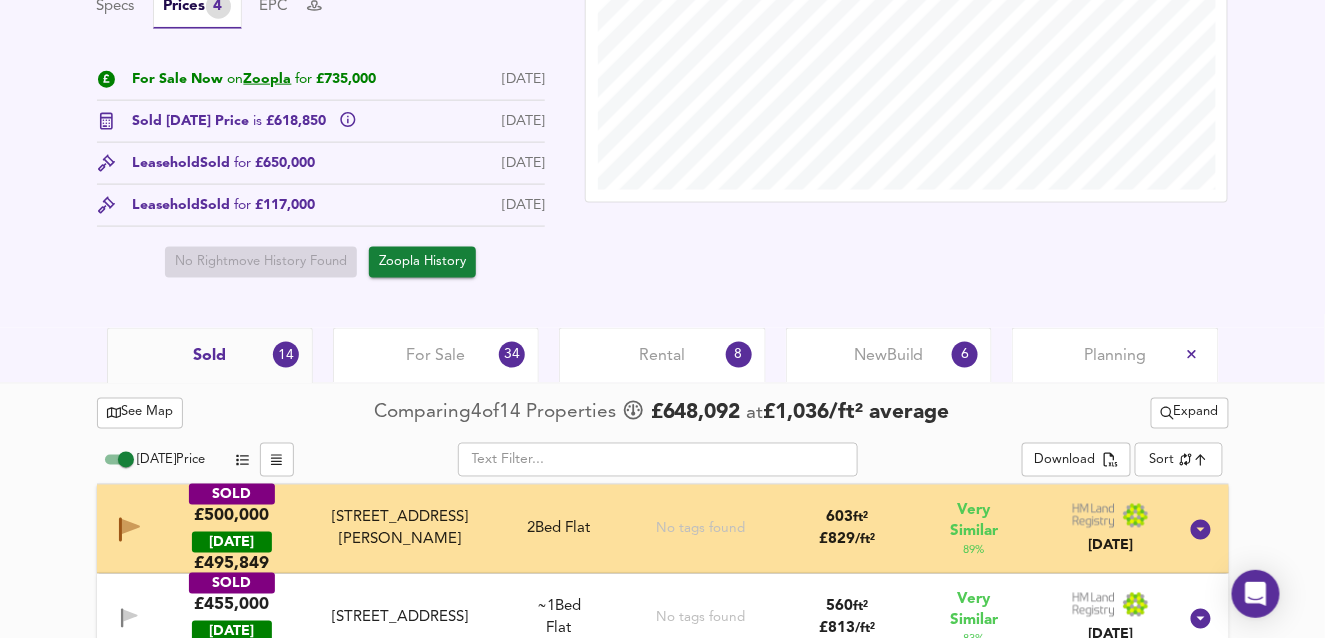 click on "See Map" at bounding box center (140, 413) 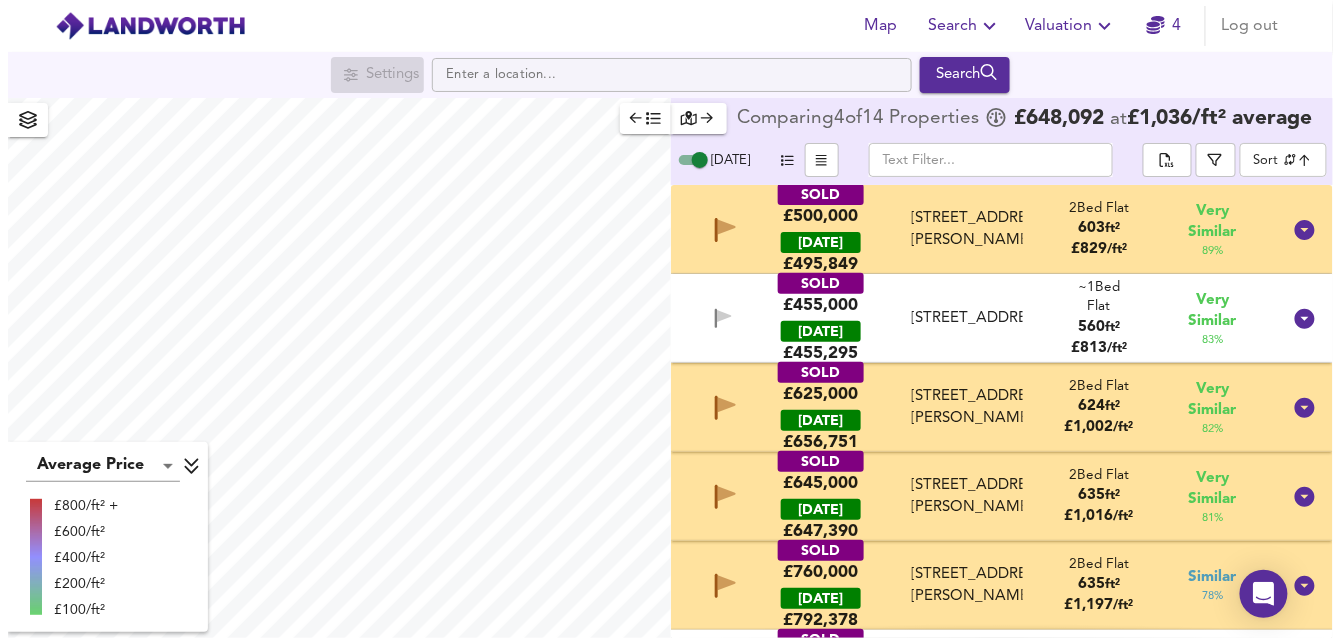 scroll, scrollTop: 0, scrollLeft: 0, axis: both 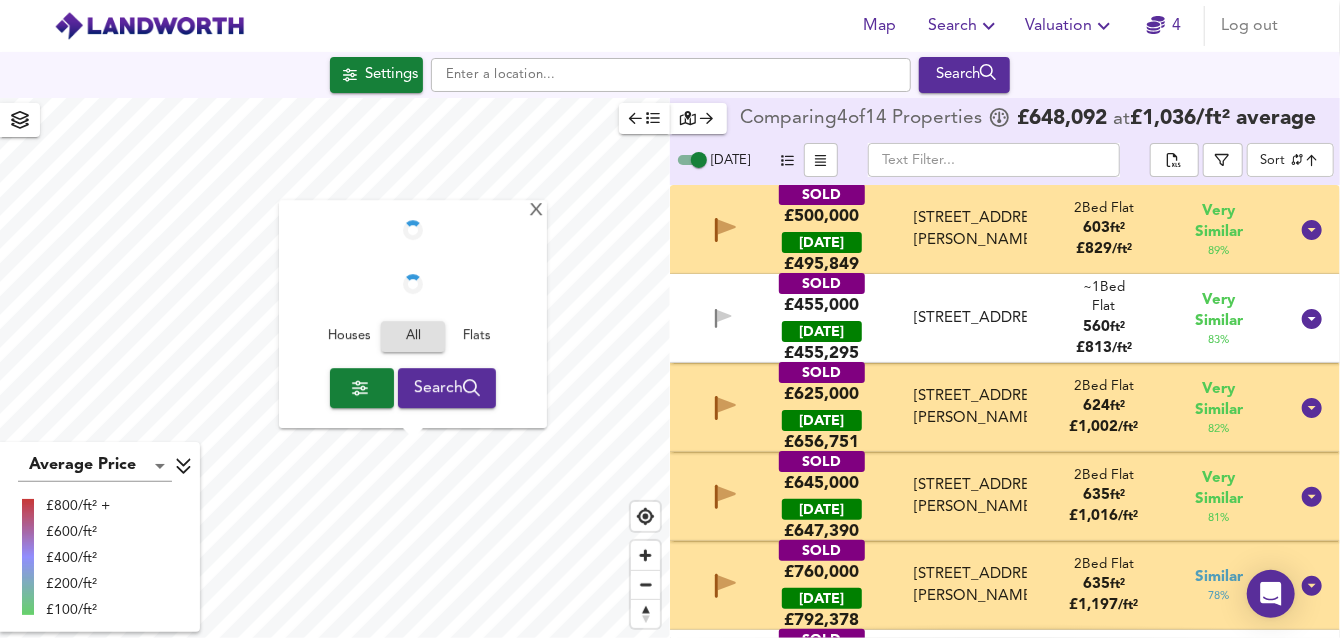 checkbox on "false" 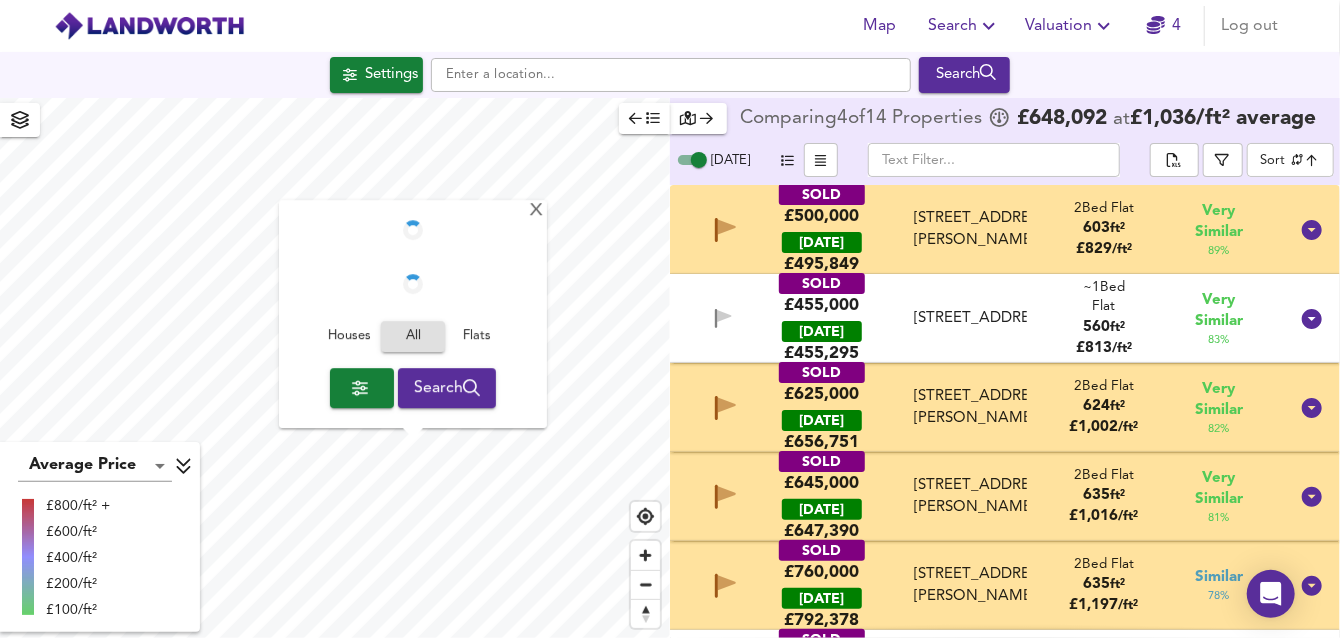 checkbox on "true" 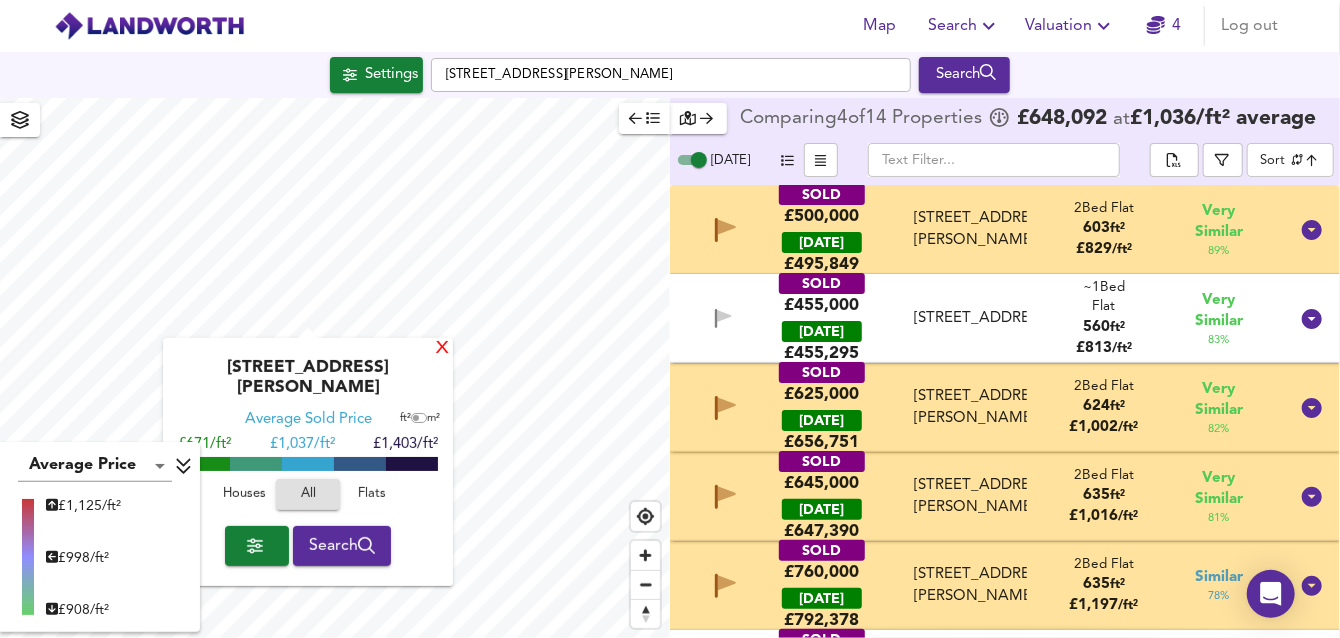 click on "X" at bounding box center [442, 349] 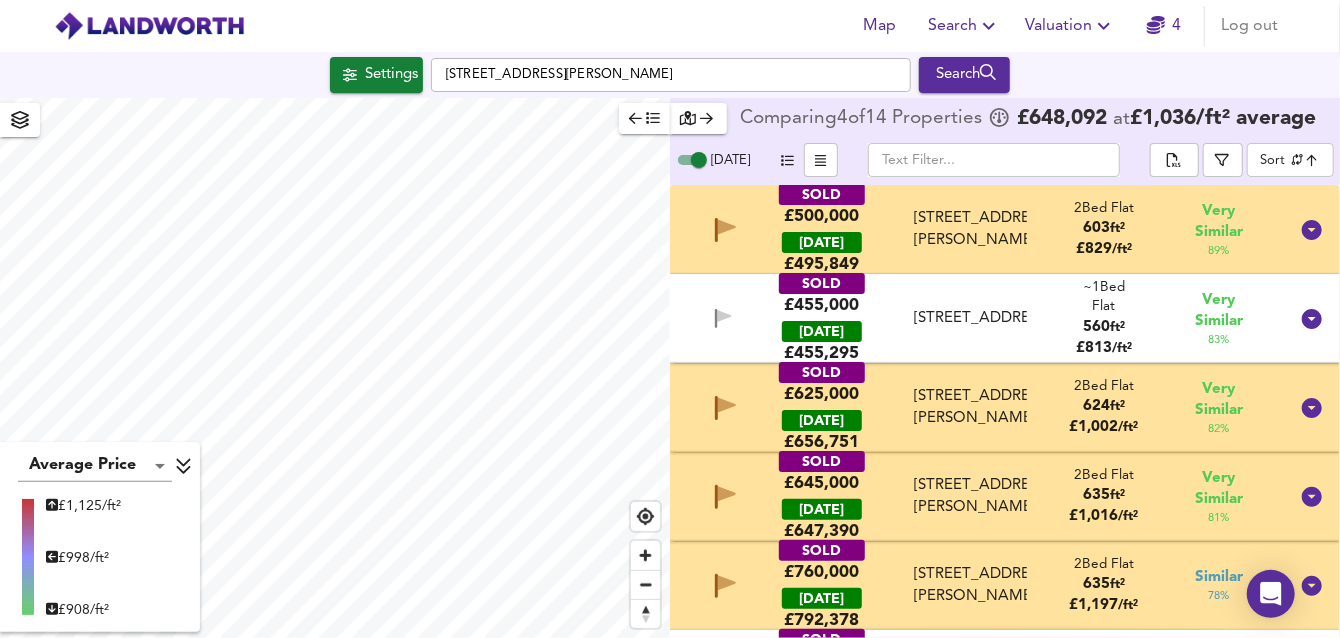click on "Map Search Valuation    4 Log out        Settings     [STREET_ADDRESS][PERSON_NAME]        Search              Average Price landworth    £ 1,125/ft²    £ 998/ft²    £ 908/ft²     Comparing  4  of  14   Properties     £ 648,092   at  £ 1,036 / ft²   average    [DATE]           ​         Sort   similarityscore ​ SOLD £500,000   [DATE]  £ 495,849 Flat [STREET_ADDRESS][PERSON_NAME] Flat [STREET_ADDRESS][PERSON_NAME] 2  Bed   Flat 603 ft² £ 829 / ft²   Very Similar 89 % SOLD £455,000   [DATE]  £ 455,295 Flat C, [STREET_ADDRESS][GEOGRAPHIC_DATA][STREET_ADDRESS] ~1  Bed We've estimated the total number of bedrooms from EPC data (2 heated rooms)   Flat 560 ft² £ 813 / ft²   Very Similar 83 % SOLD £625,000   [DATE]  £ 656,751 Flat [STREET_ADDRESS][PERSON_NAME] Flat [STREET_ADDRESS][PERSON_NAME] 2  Bed   Flat 624 ft² £ 1,002 / ft²   Very Similar 82 % SOLD £645,000   [DATE]  £ 647,390 2  Bed   Flat 635 ft² £ 1,016 /" at bounding box center (670, 319) 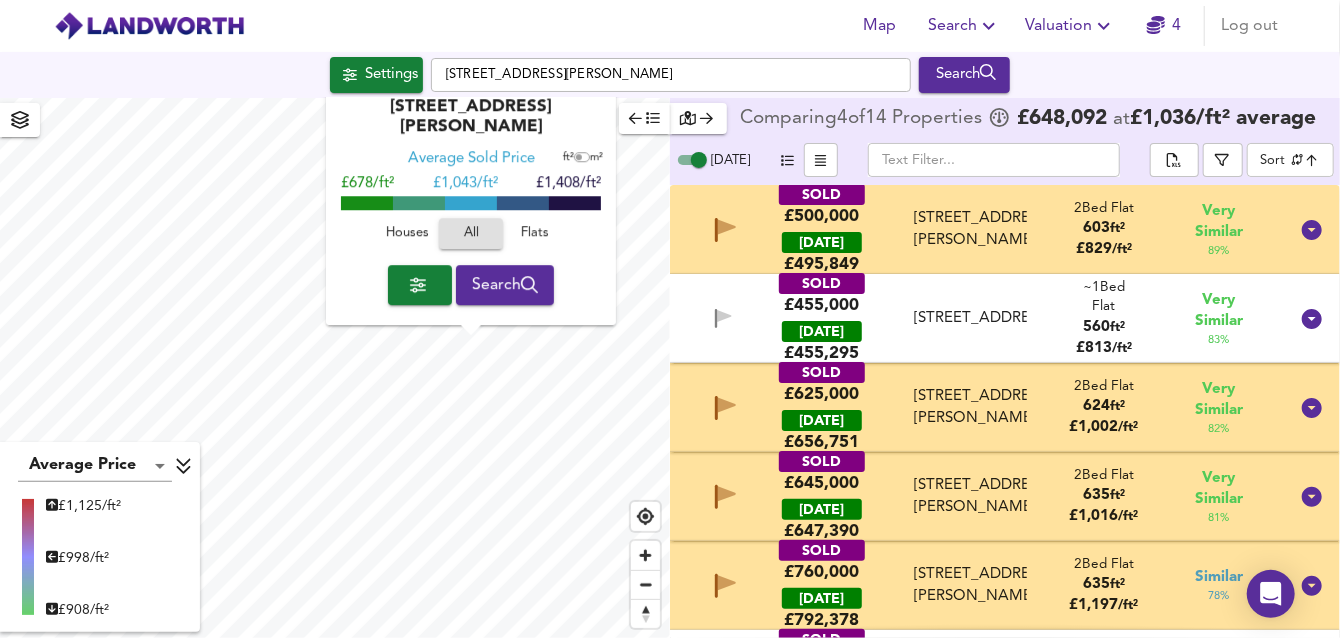 click on "X" at bounding box center [605, 88] 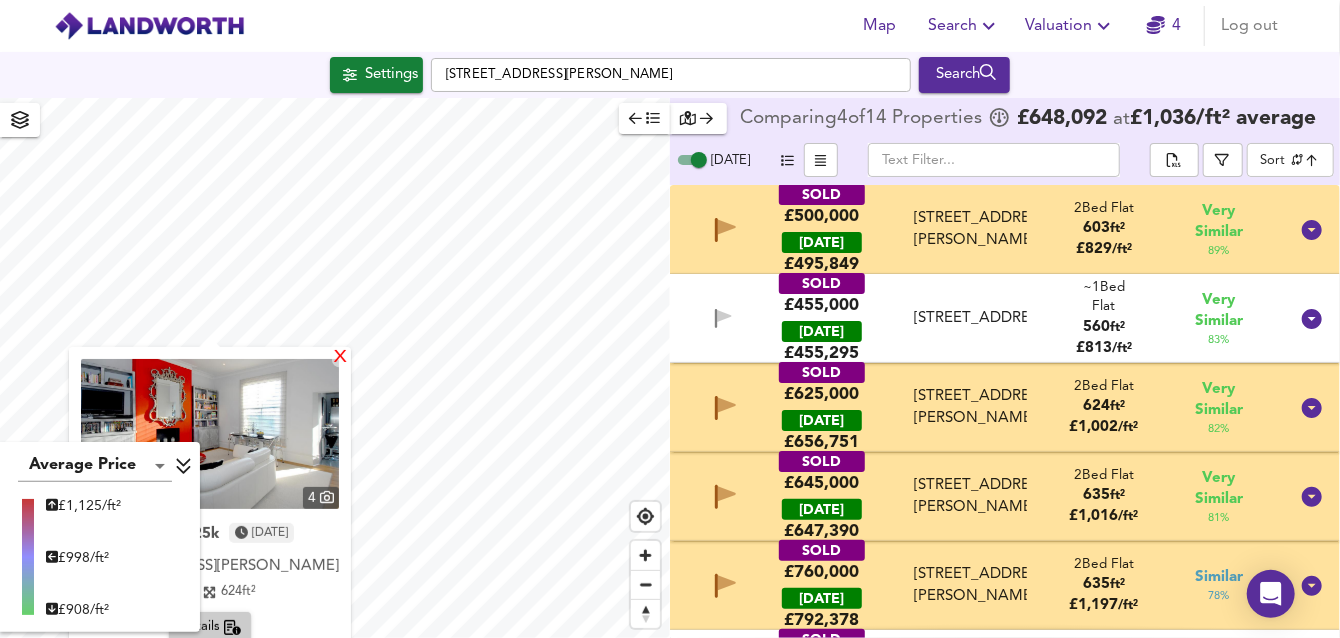 click on "X" at bounding box center [340, 358] 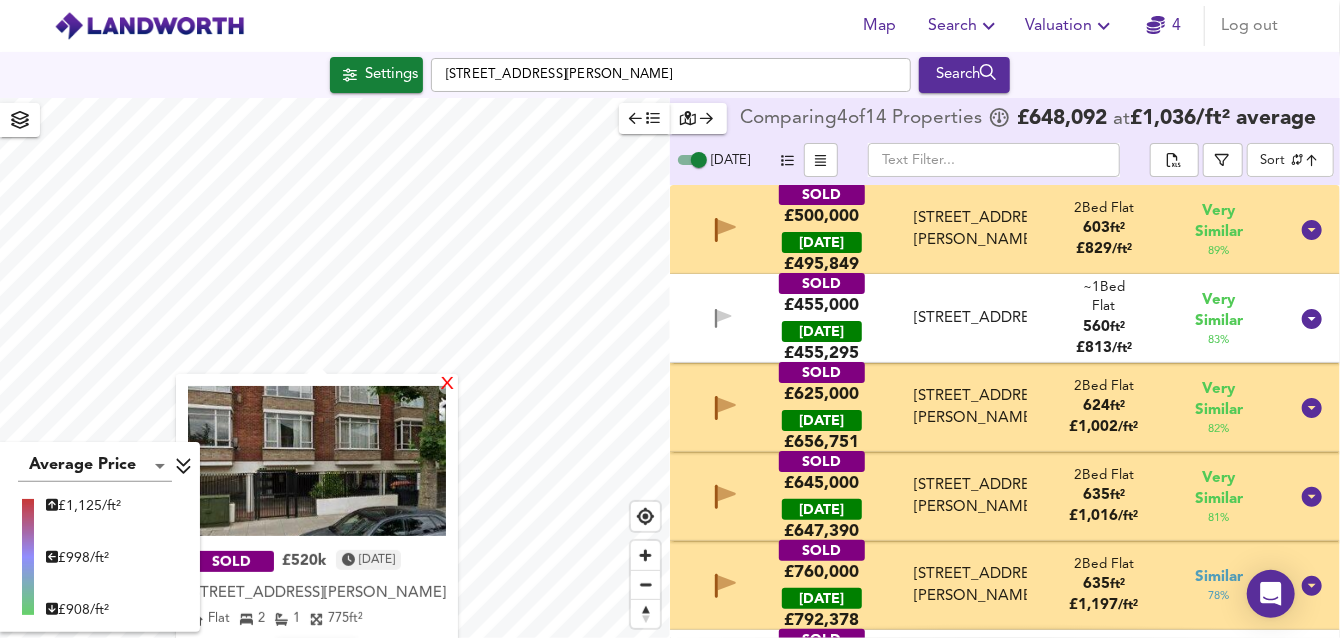 click on "X" at bounding box center [447, 385] 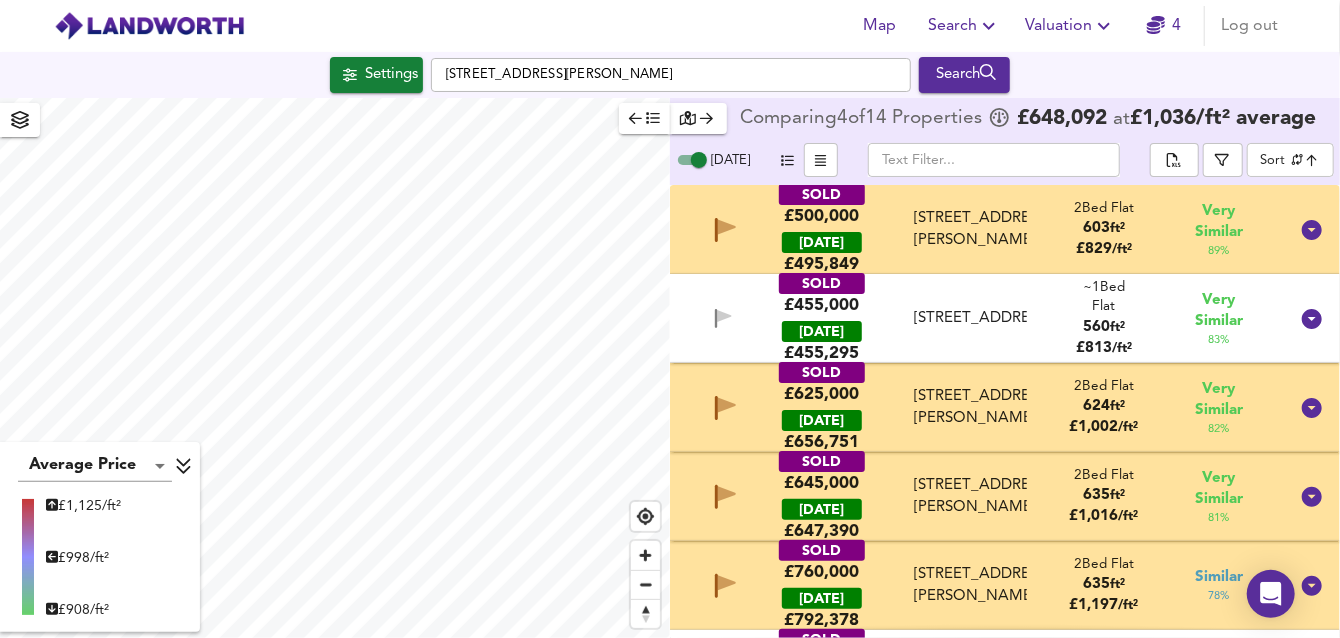 click 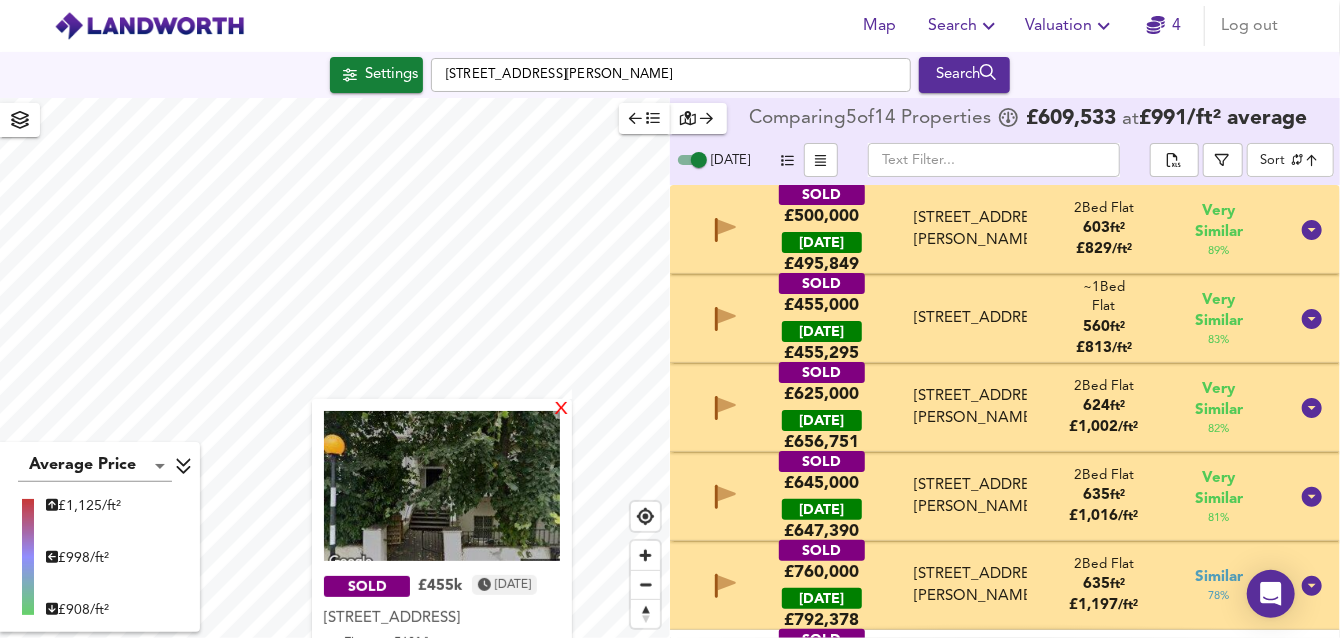 click on "X" at bounding box center (561, 410) 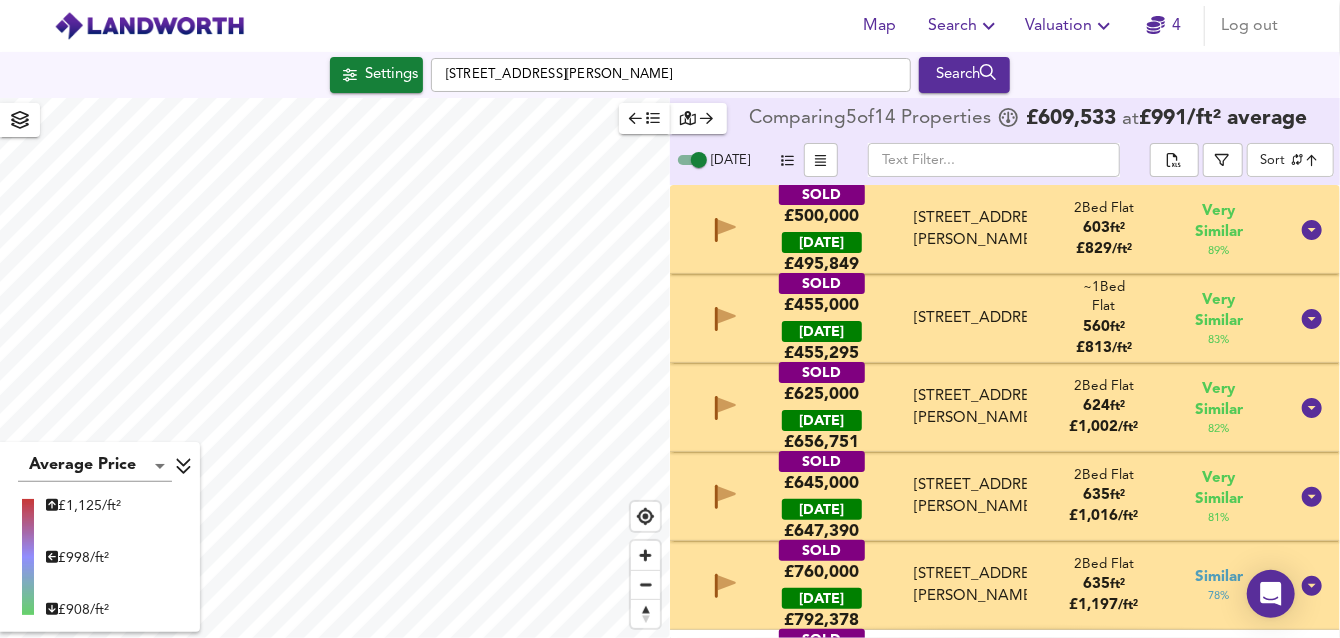 click 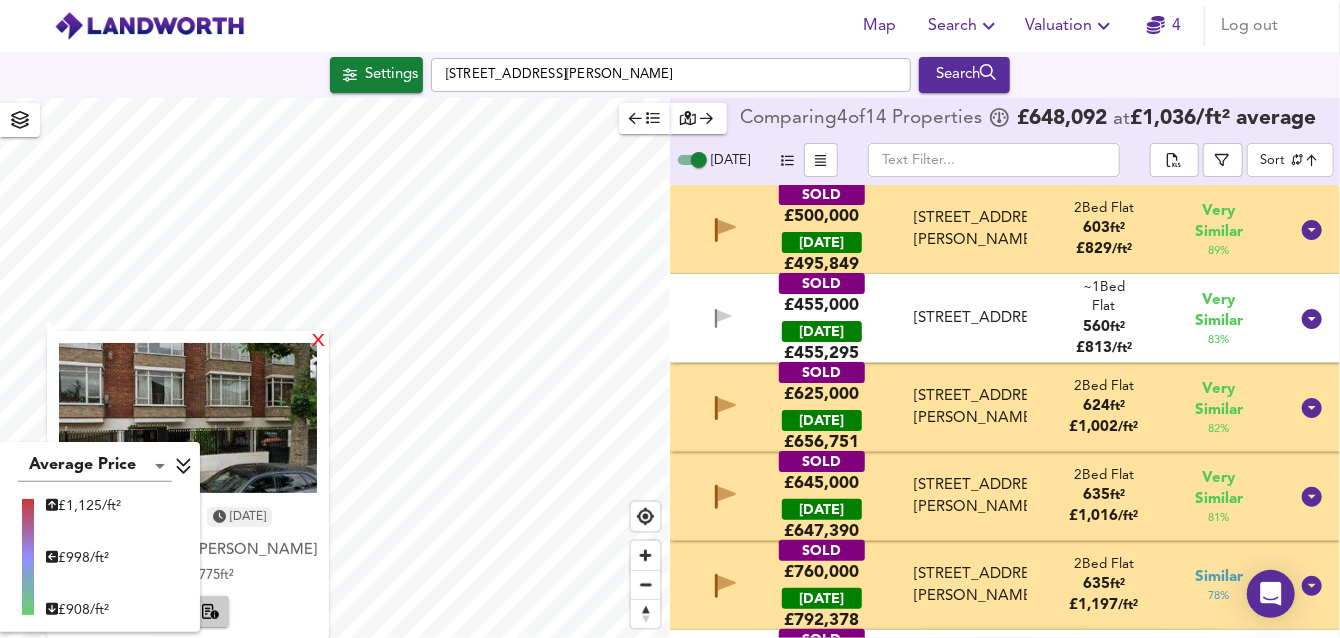 click on "X" at bounding box center (318, 342) 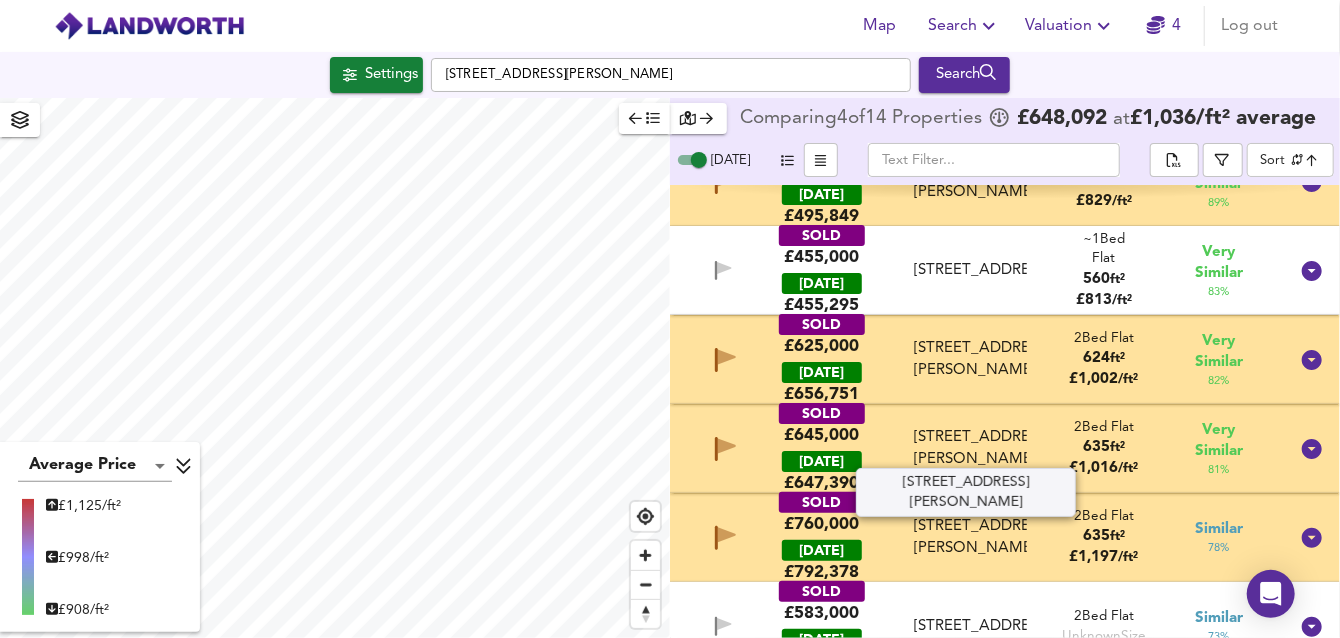 scroll, scrollTop: 0, scrollLeft: 0, axis: both 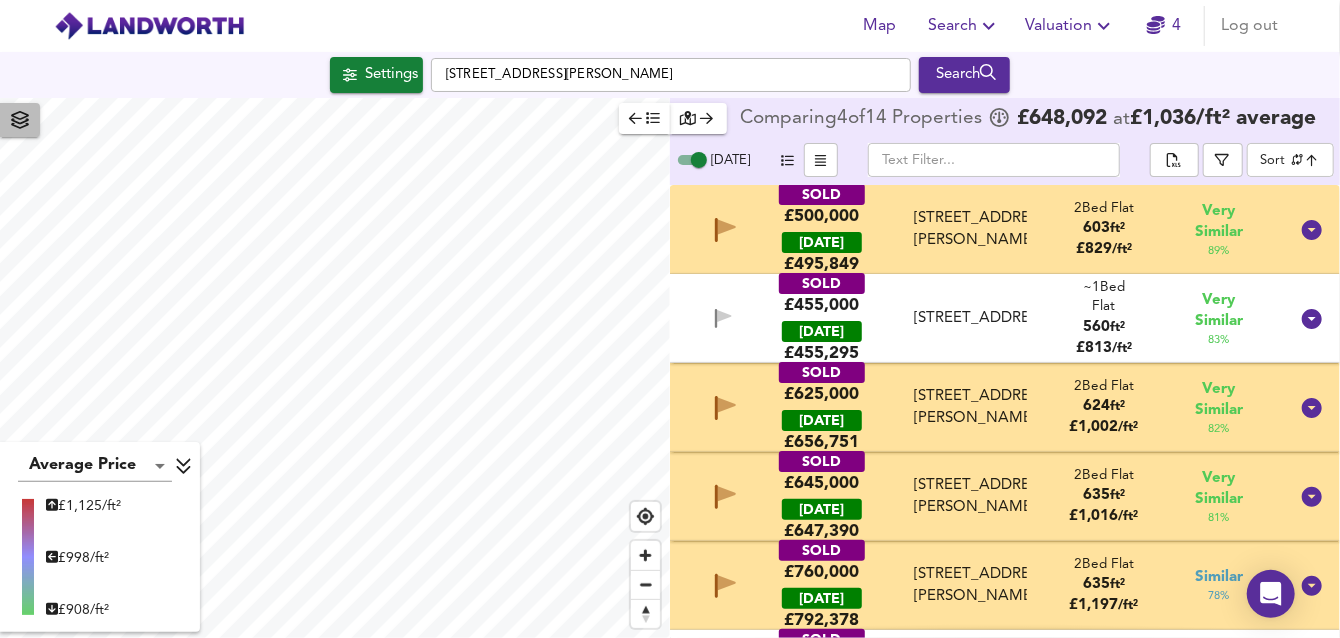 click at bounding box center (20, 120) 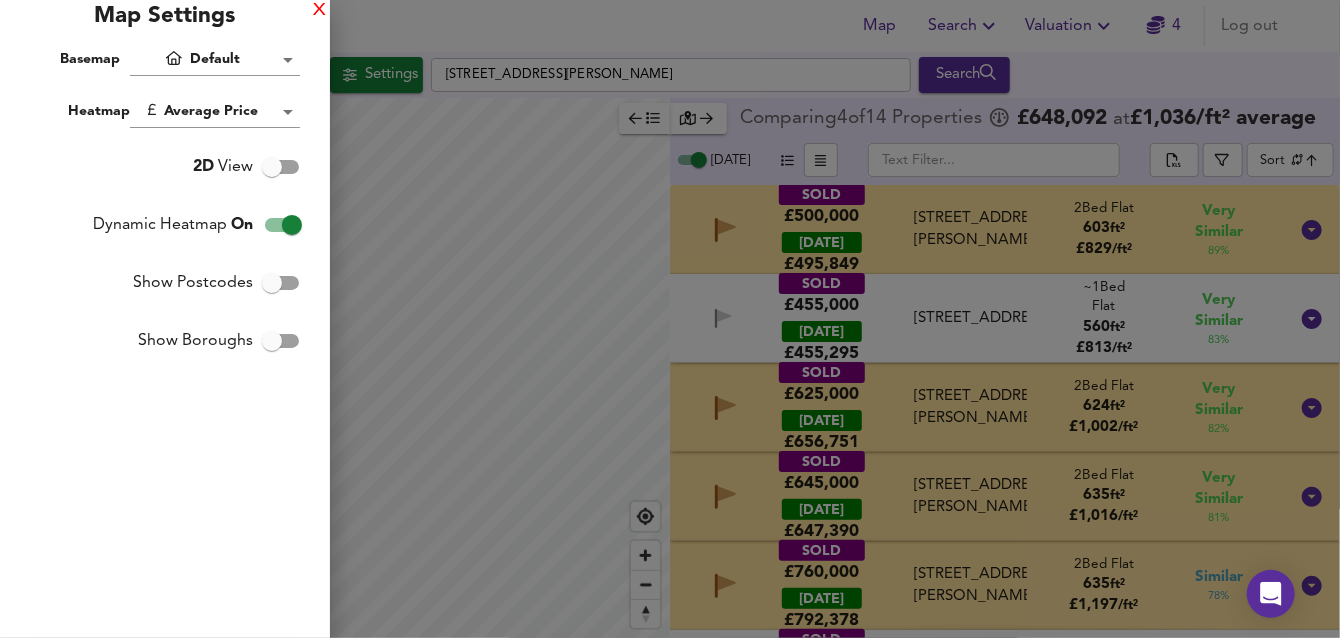 click on "X" at bounding box center (319, 11) 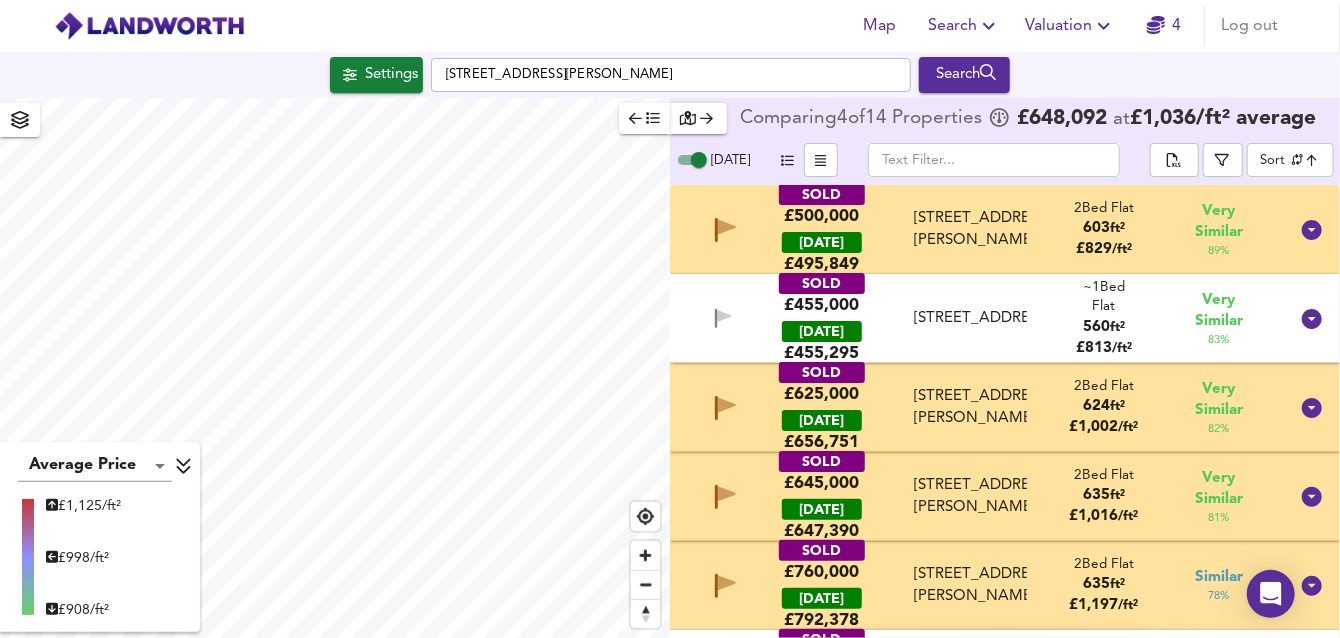 click on "Settings     [STREET_ADDRESS][PERSON_NAME]        Search" at bounding box center [670, 75] 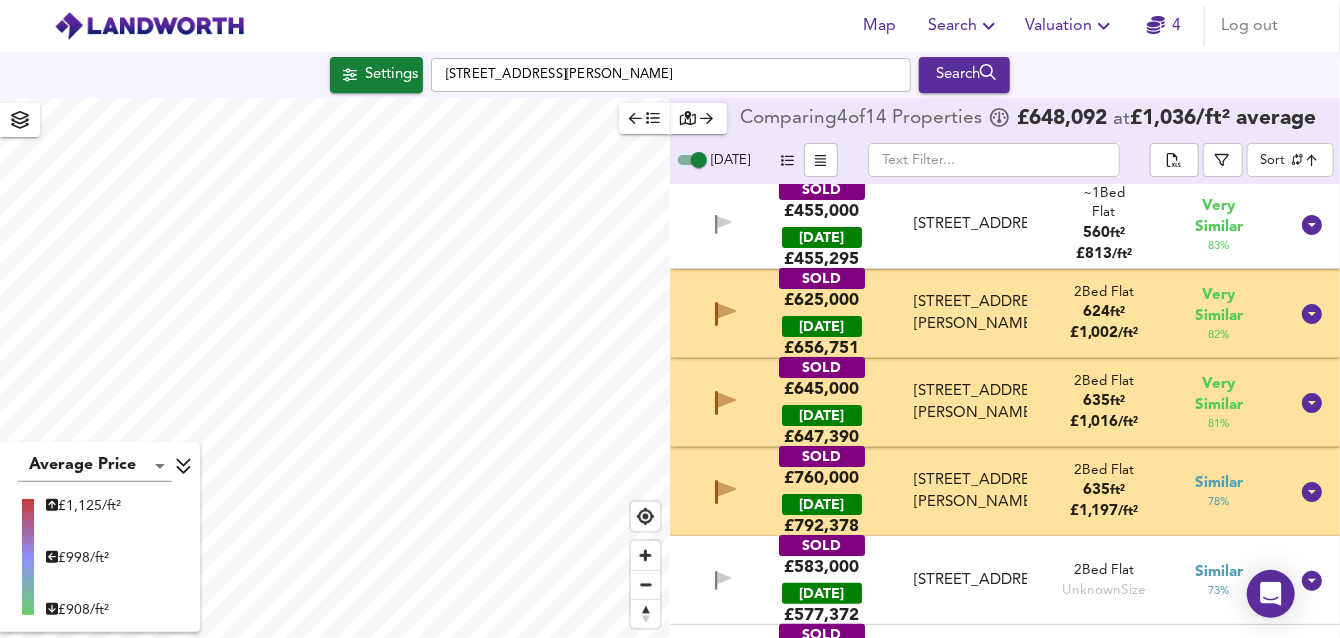 scroll, scrollTop: 0, scrollLeft: 0, axis: both 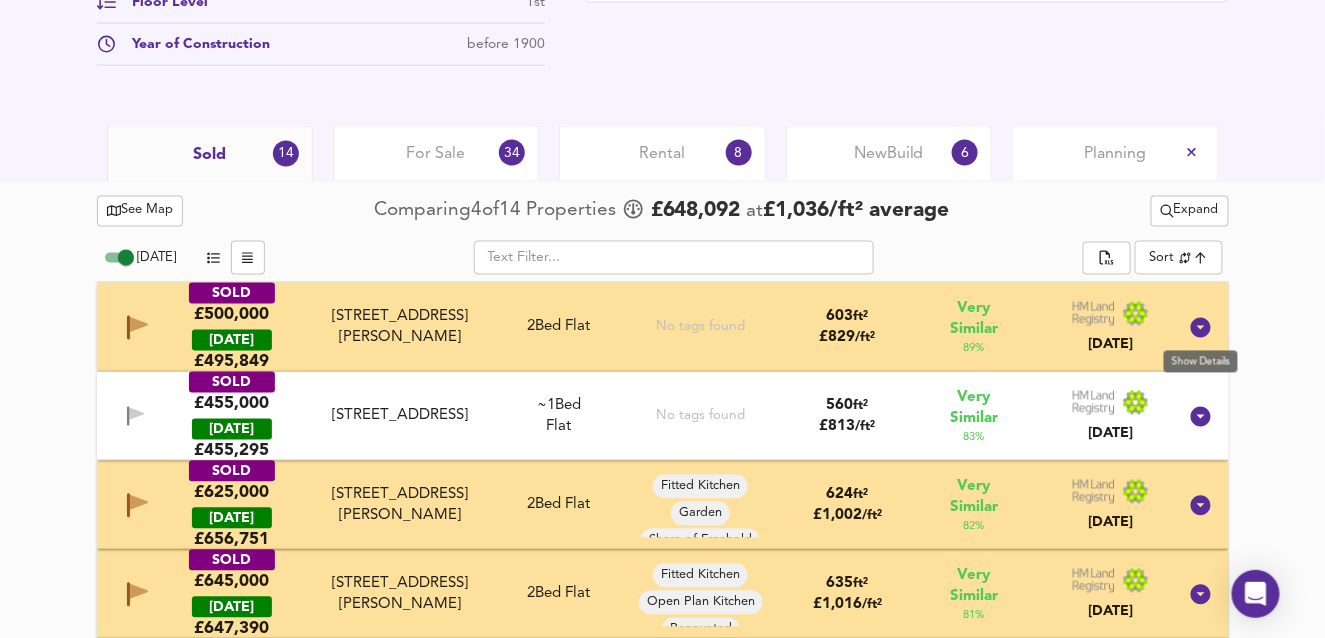 click 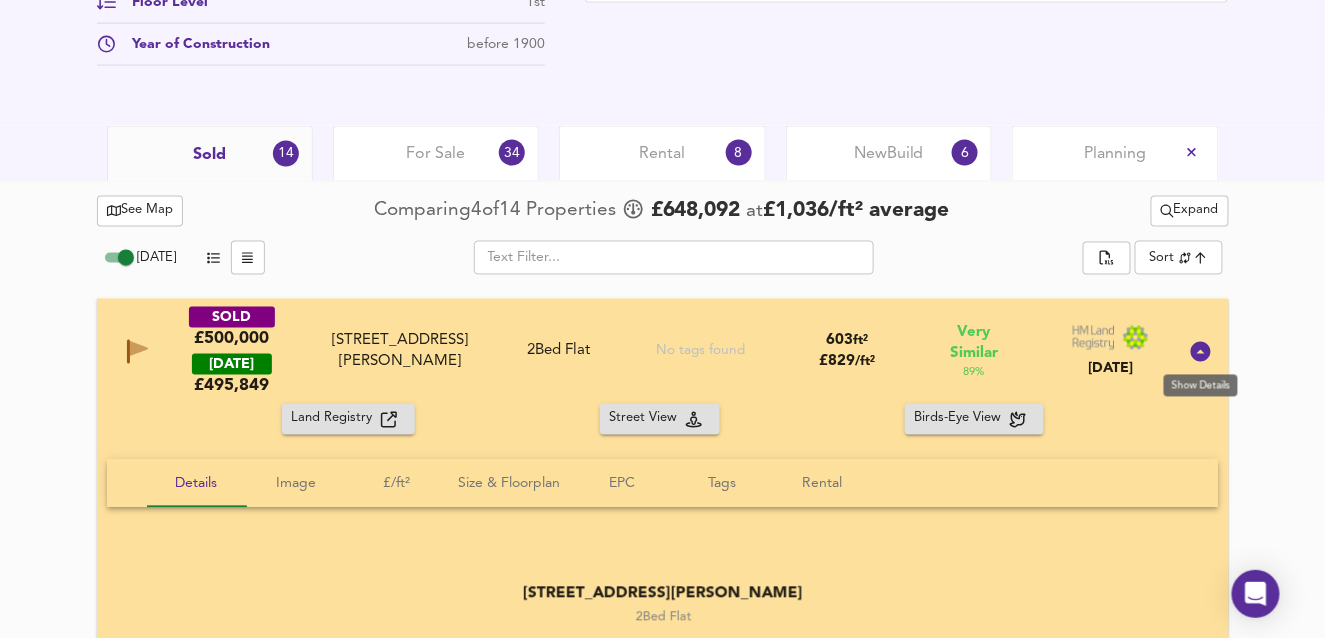 click 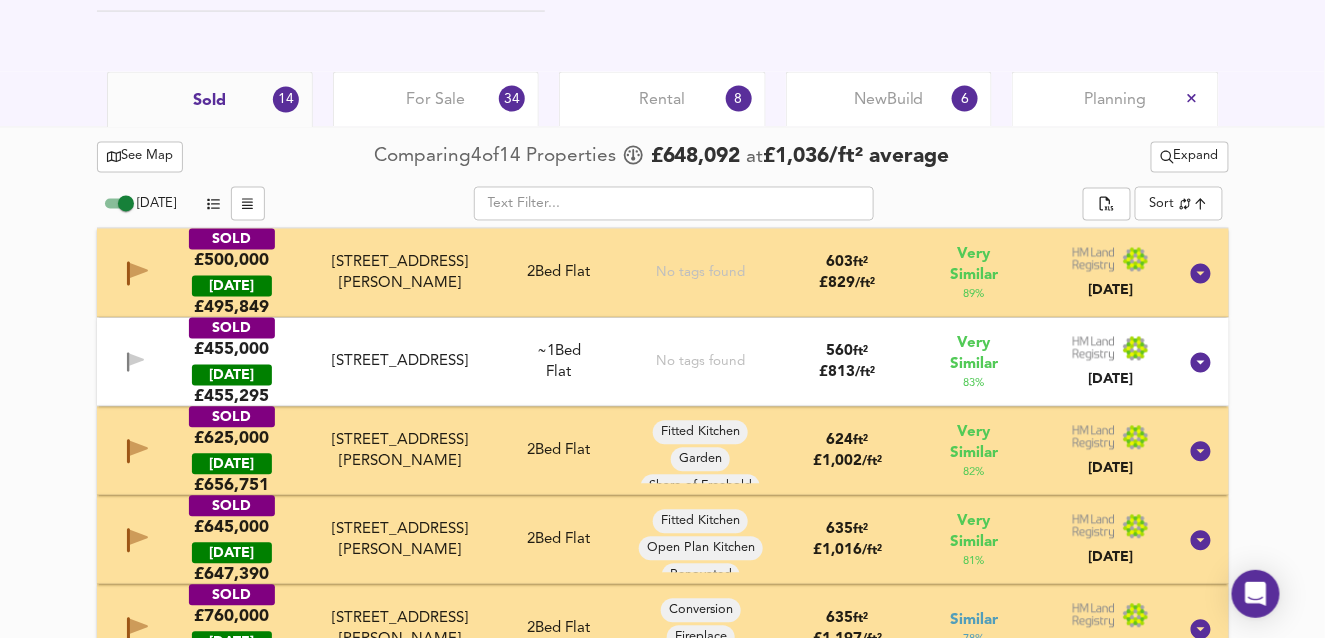 scroll, scrollTop: 900, scrollLeft: 0, axis: vertical 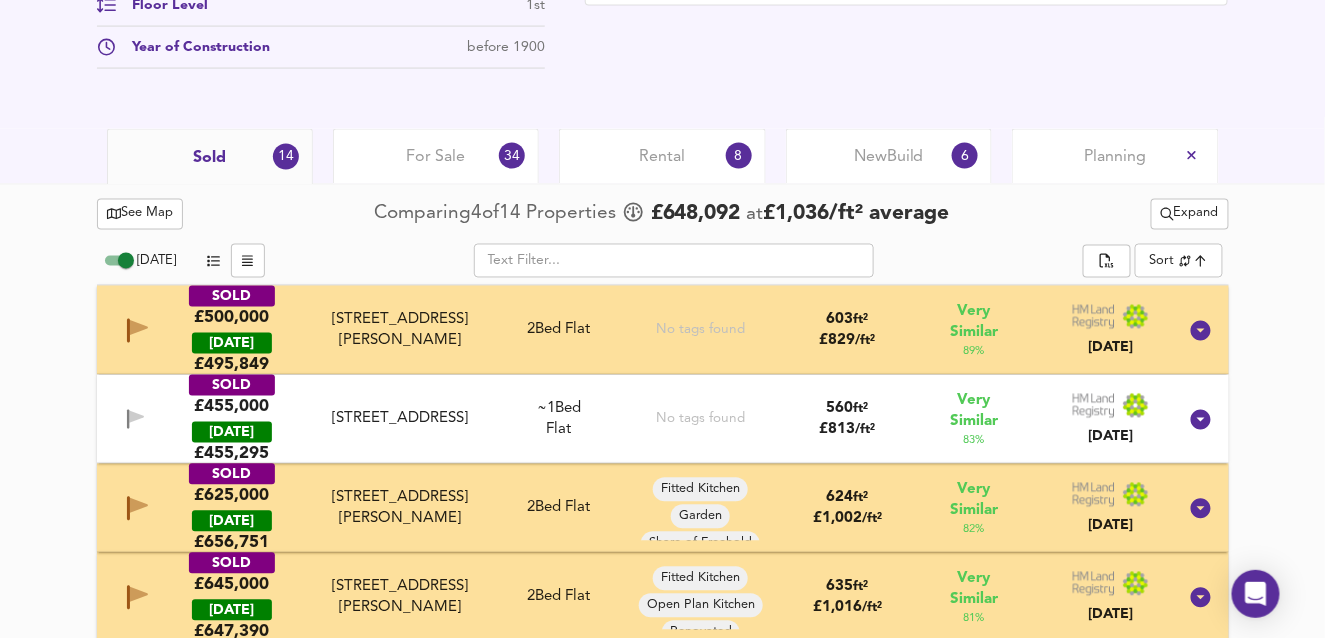 click 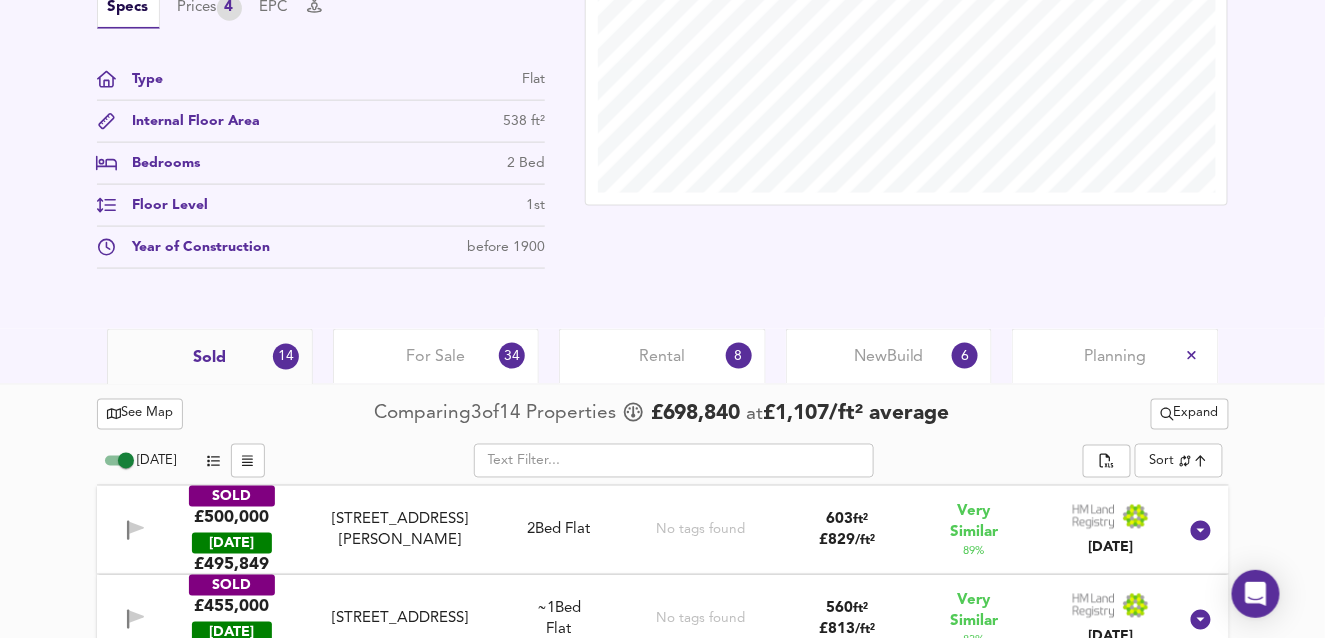 scroll, scrollTop: 300, scrollLeft: 0, axis: vertical 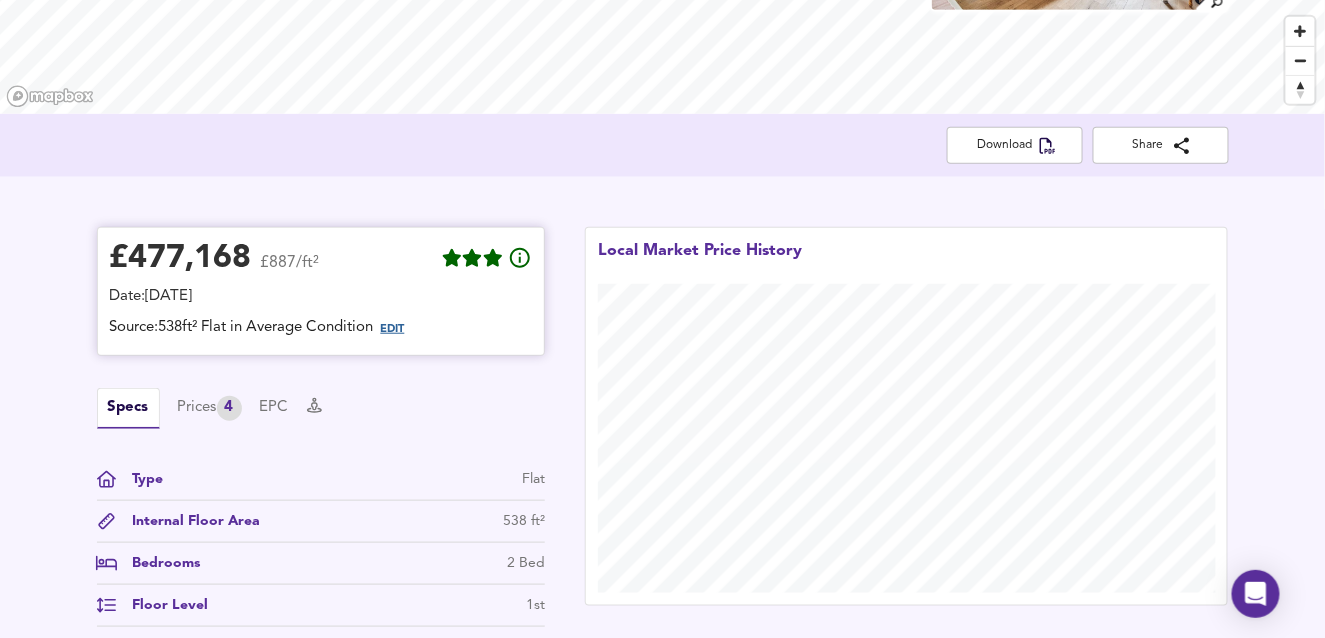 click on "EDIT" at bounding box center (393, 329) 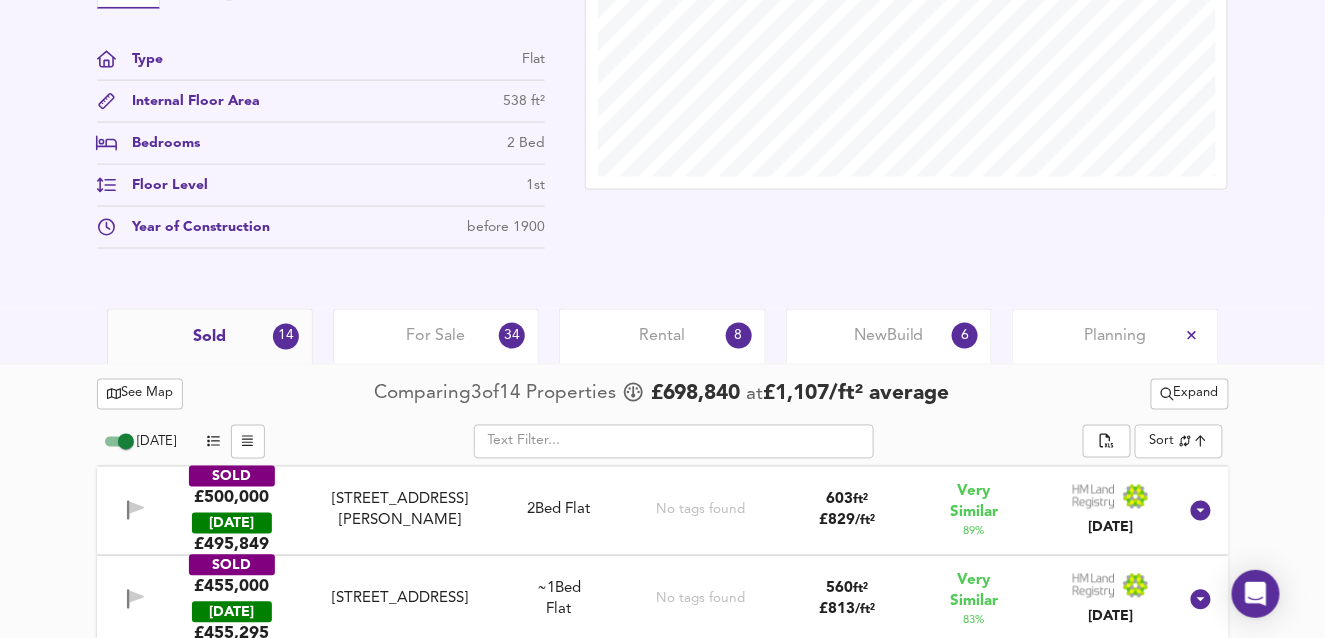 scroll, scrollTop: 400, scrollLeft: 0, axis: vertical 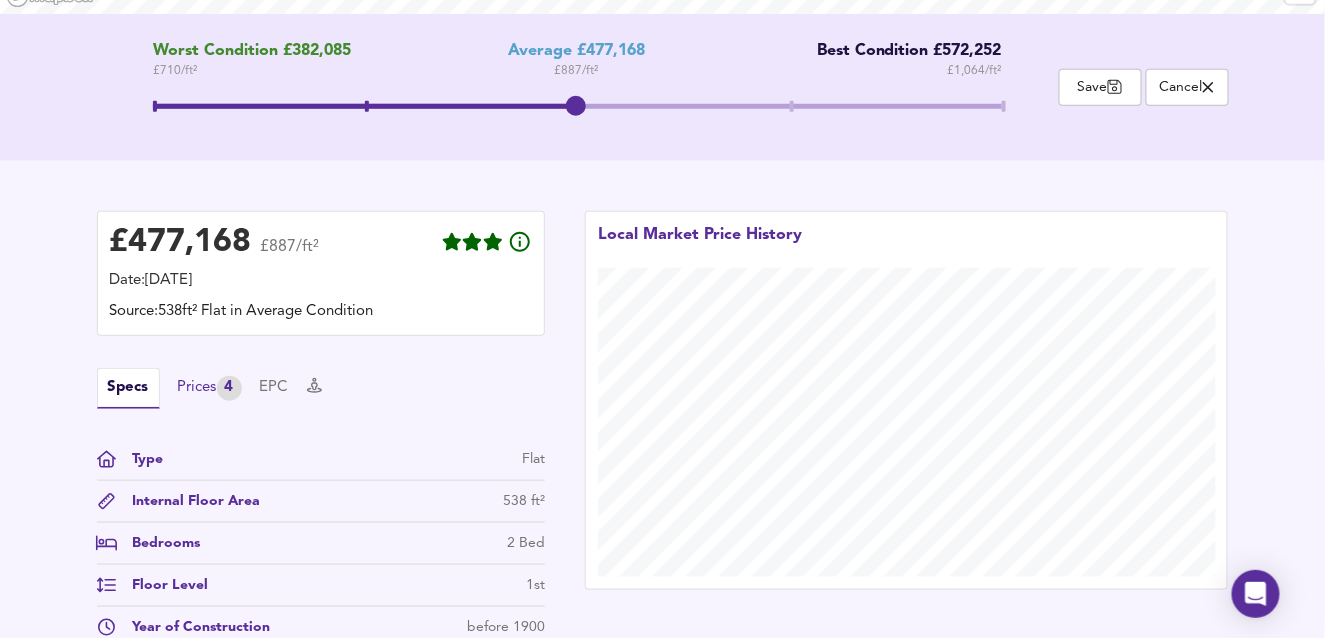 click on "Prices   4" at bounding box center (210, 388) 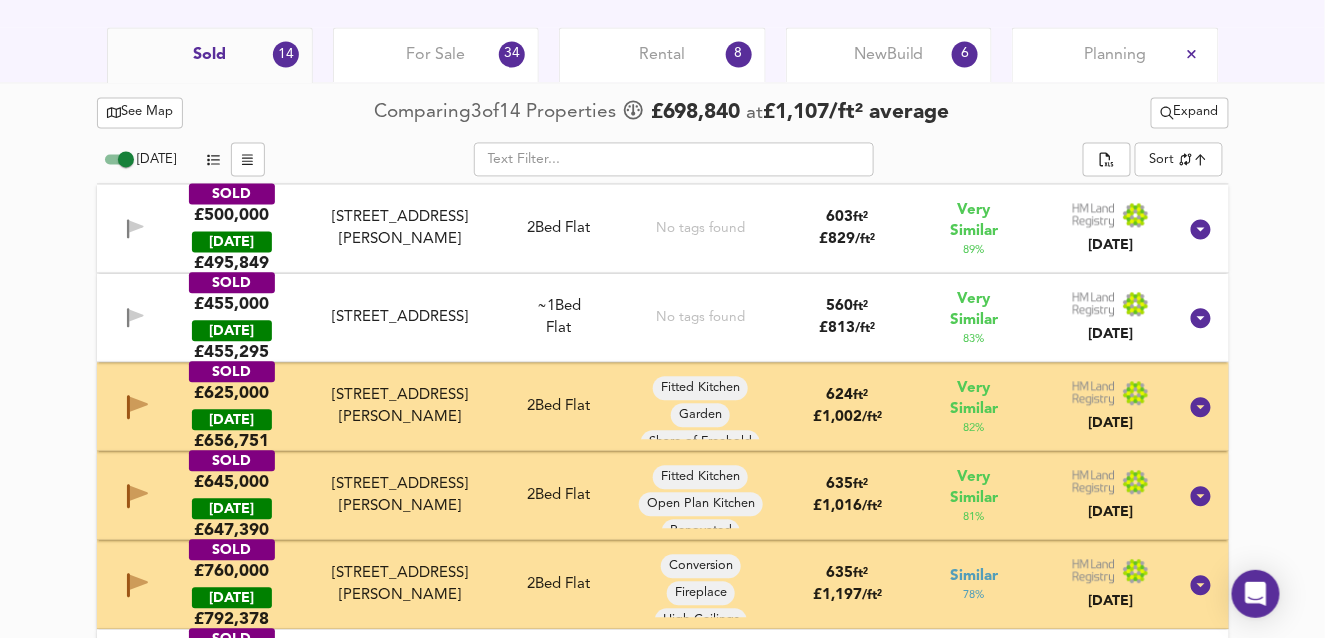 scroll, scrollTop: 1200, scrollLeft: 0, axis: vertical 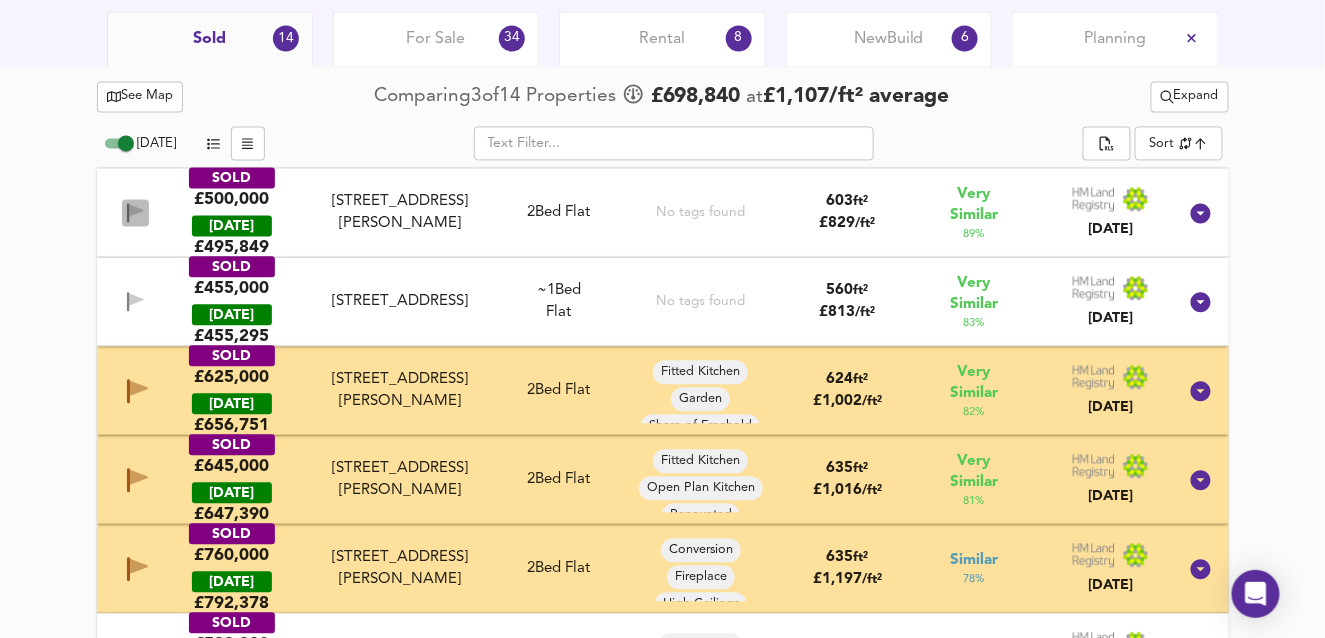 click 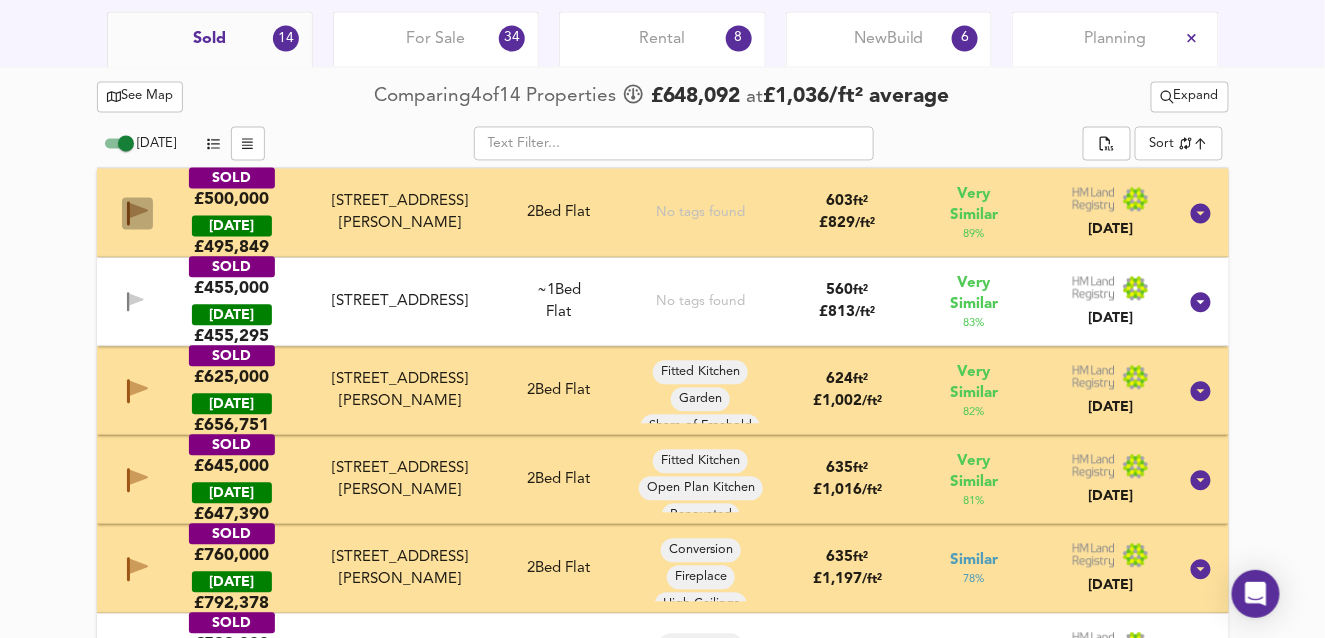 click 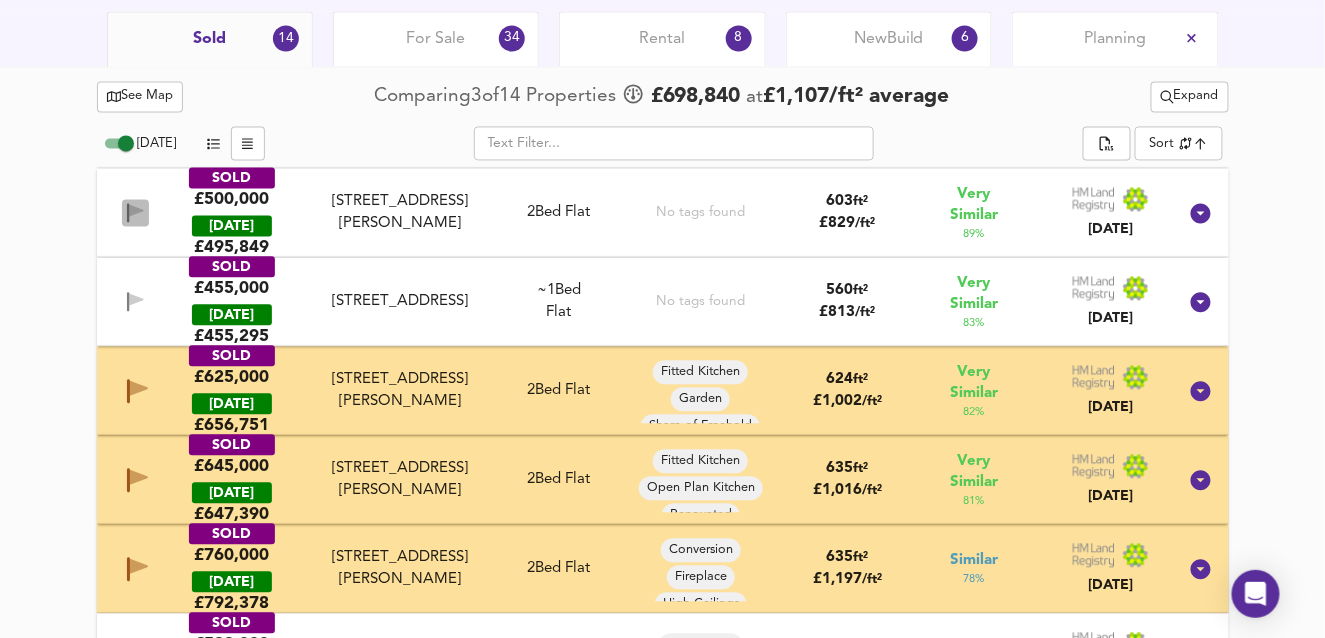 click 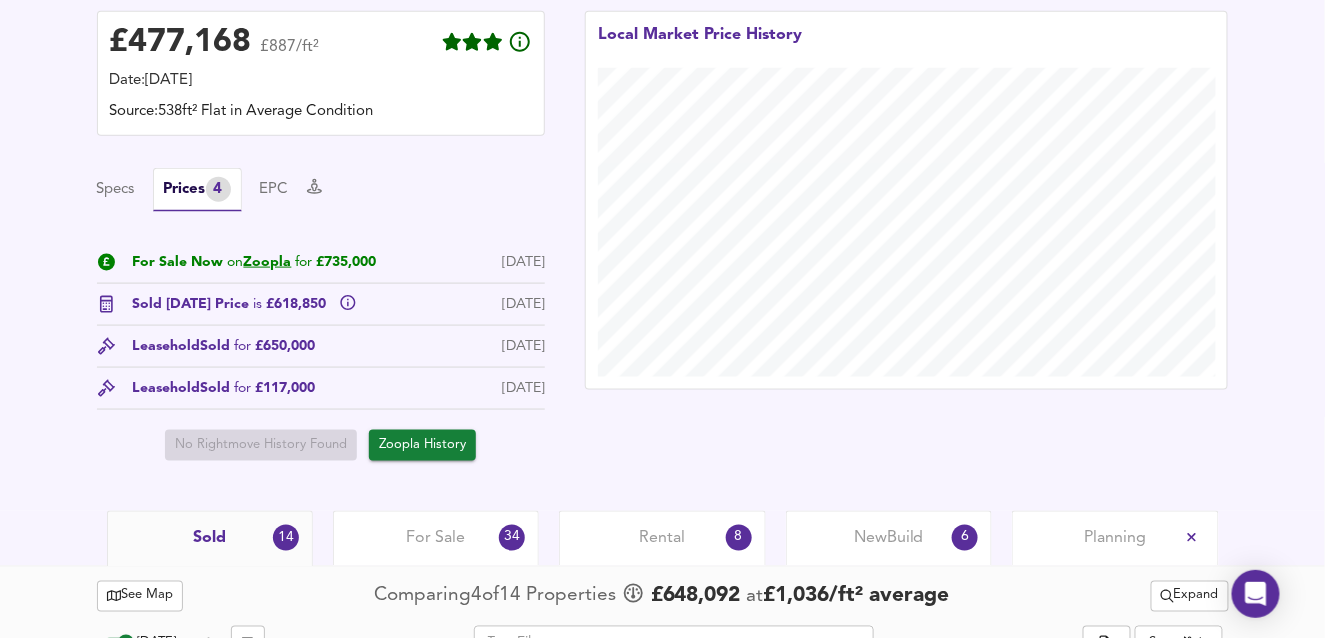 scroll, scrollTop: 800, scrollLeft: 0, axis: vertical 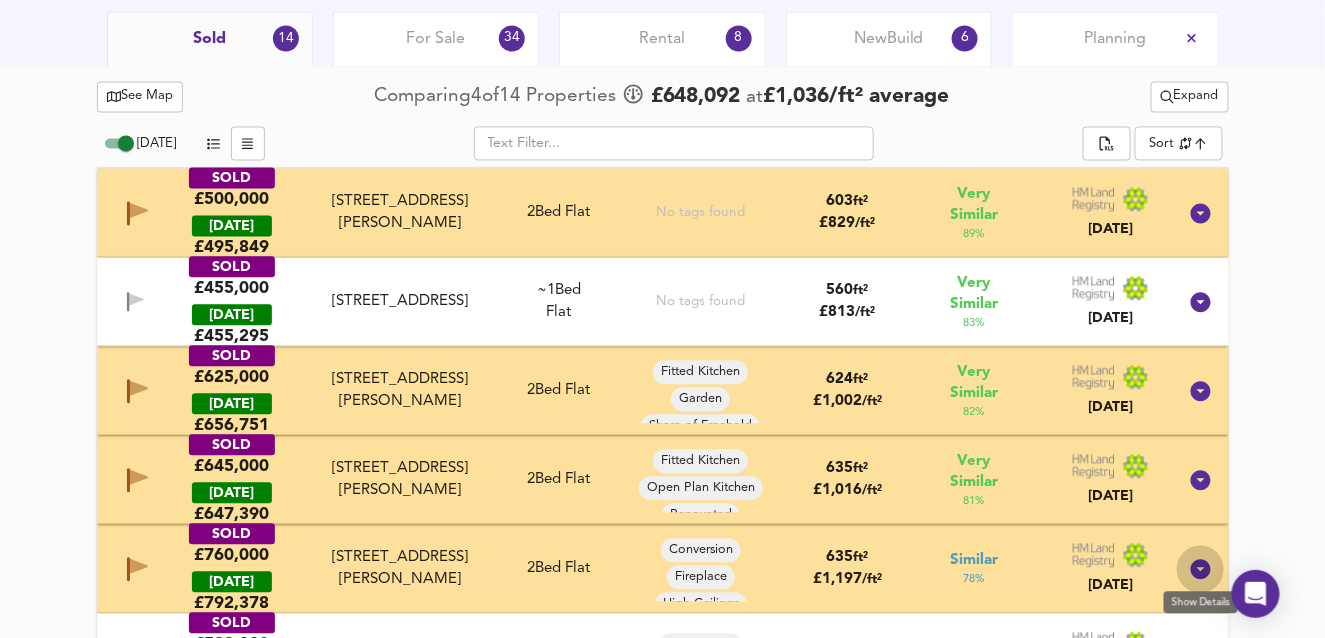 click 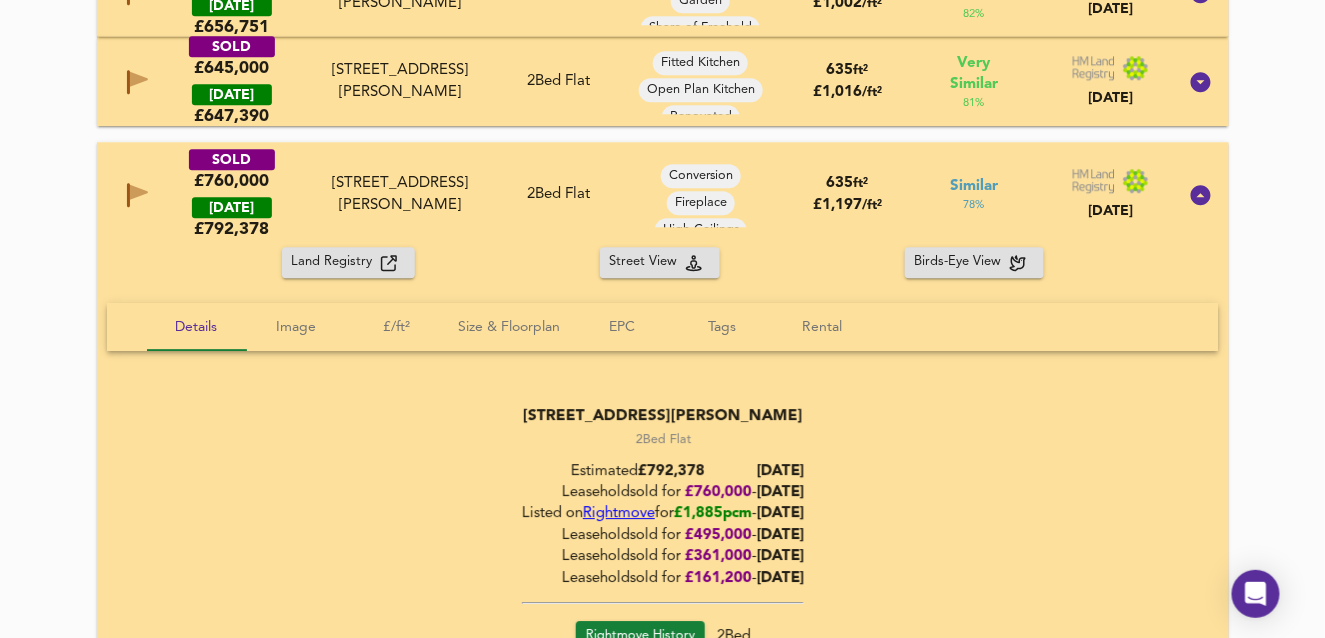 scroll, scrollTop: 1500, scrollLeft: 0, axis: vertical 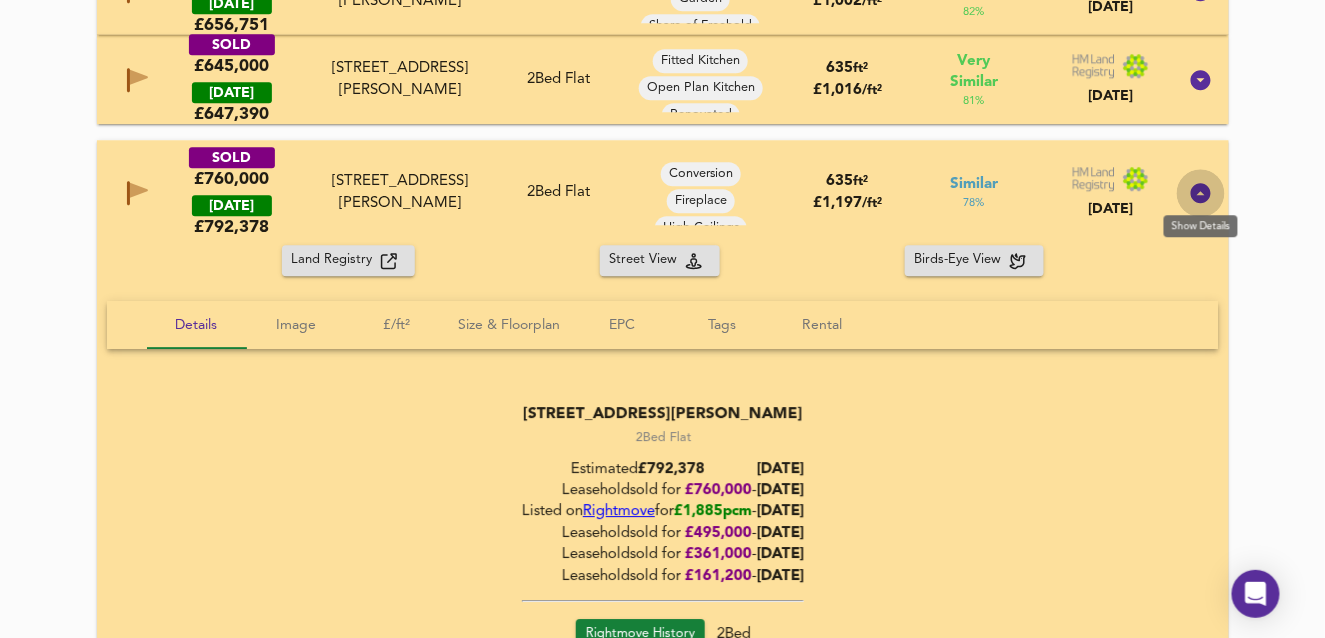 click 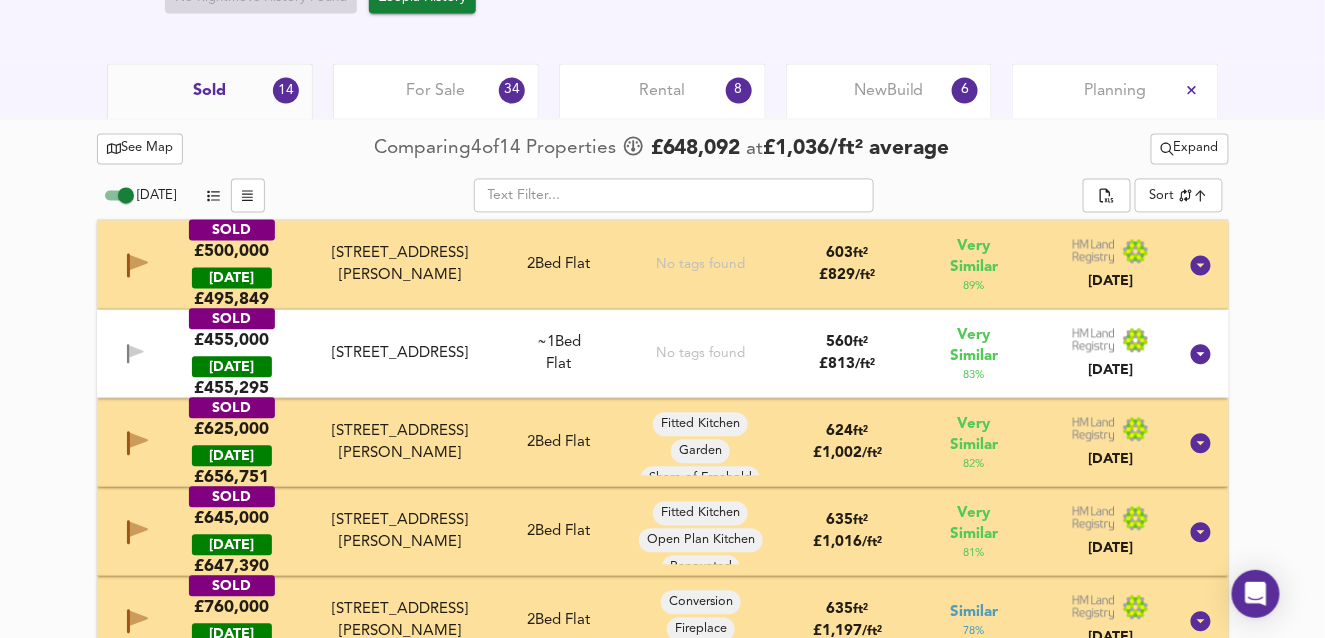 scroll, scrollTop: 1100, scrollLeft: 0, axis: vertical 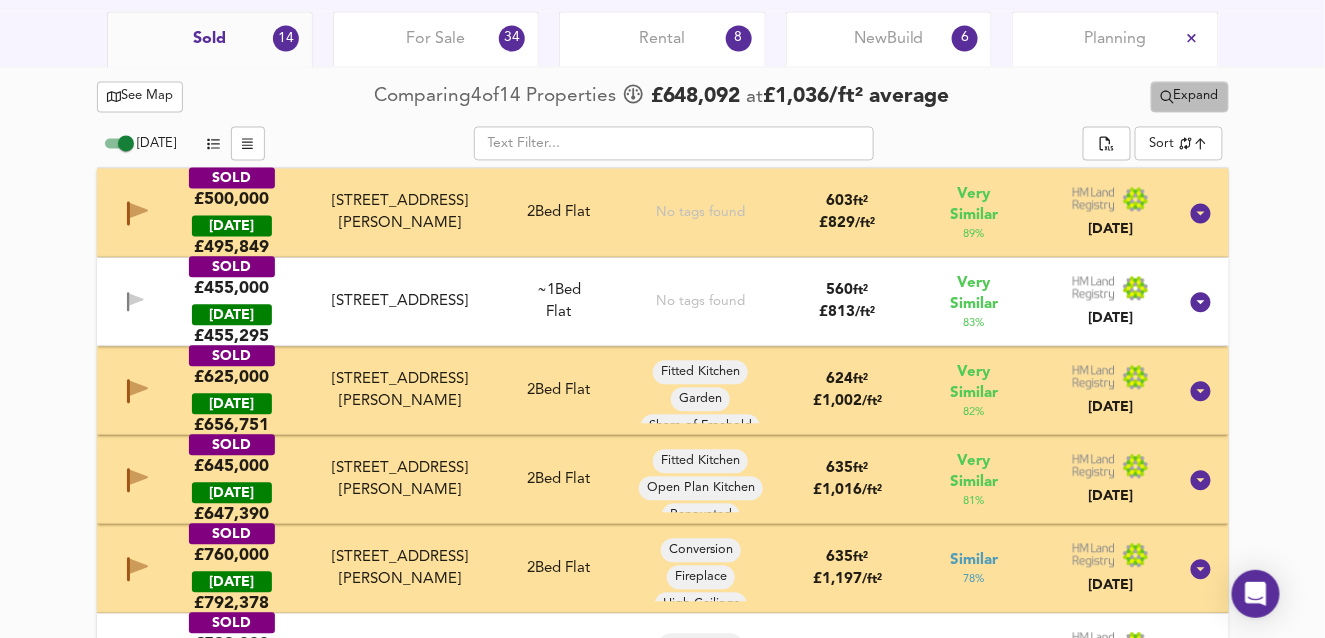 click on "Expand" at bounding box center (1190, 96) 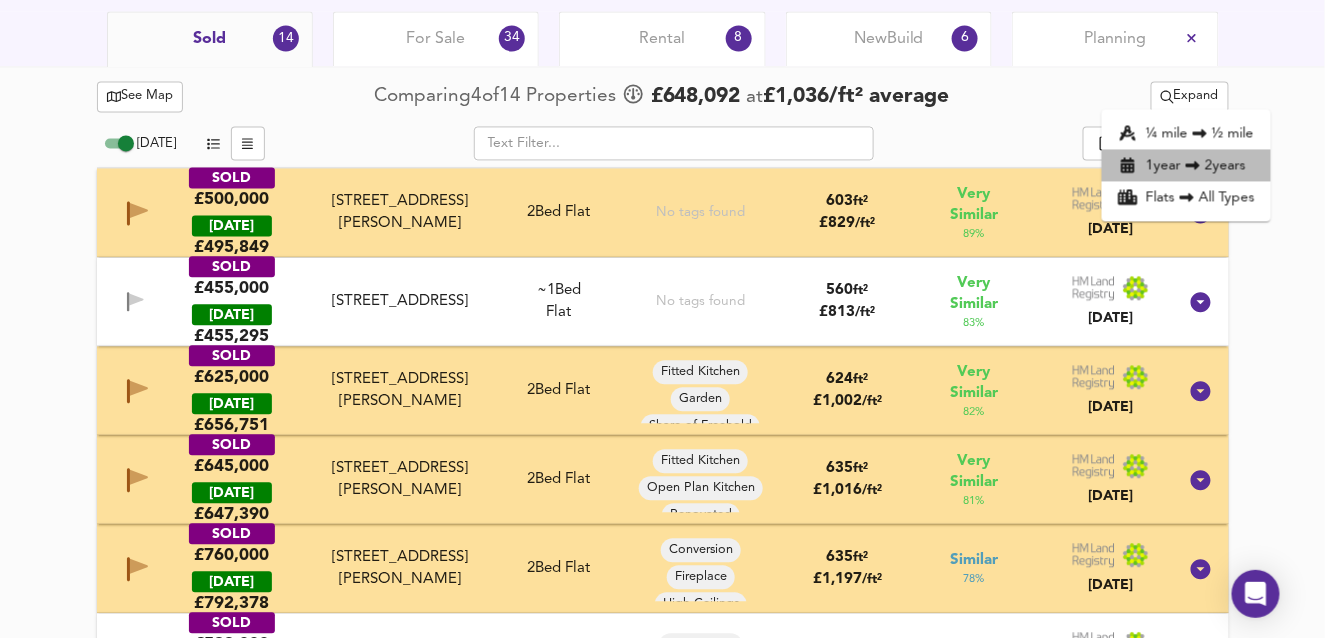 click on "1  year 2  years" at bounding box center [1186, 165] 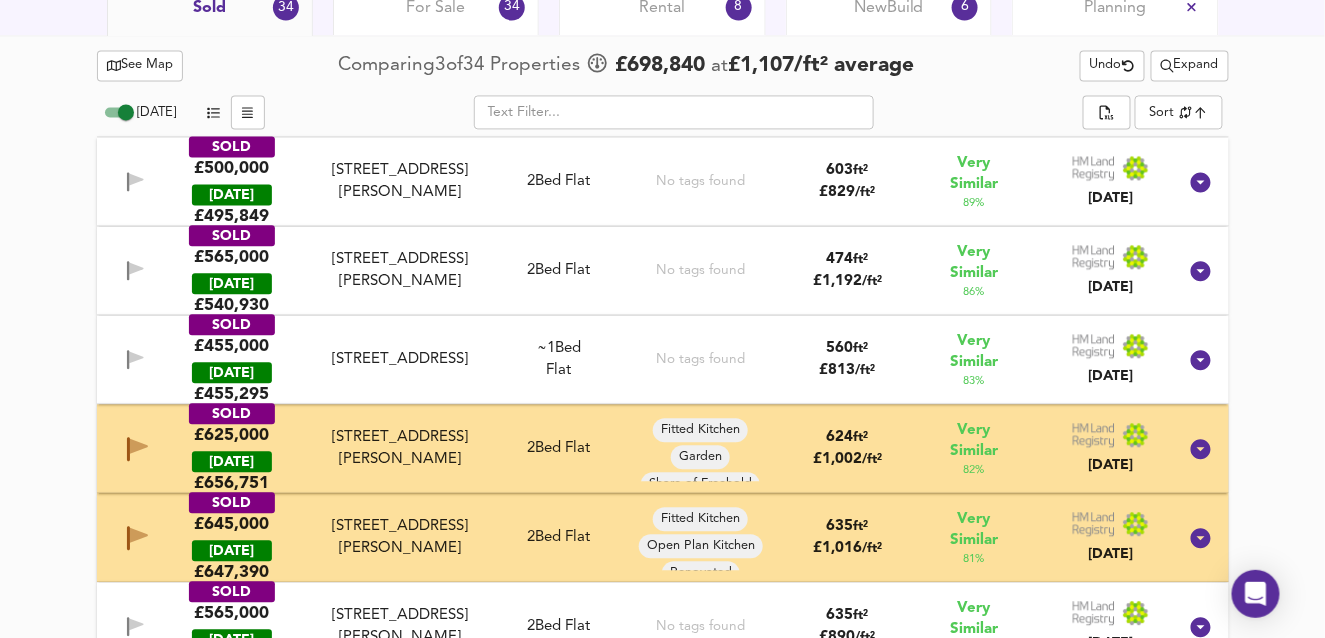 scroll, scrollTop: 1100, scrollLeft: 0, axis: vertical 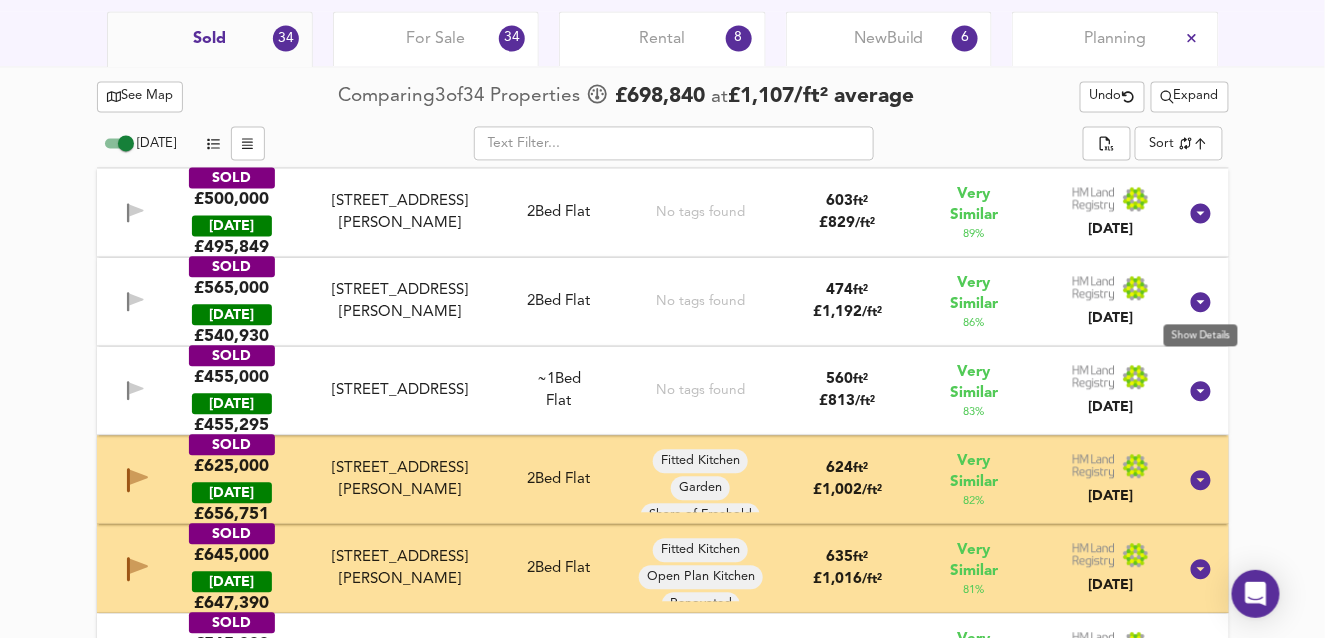 click 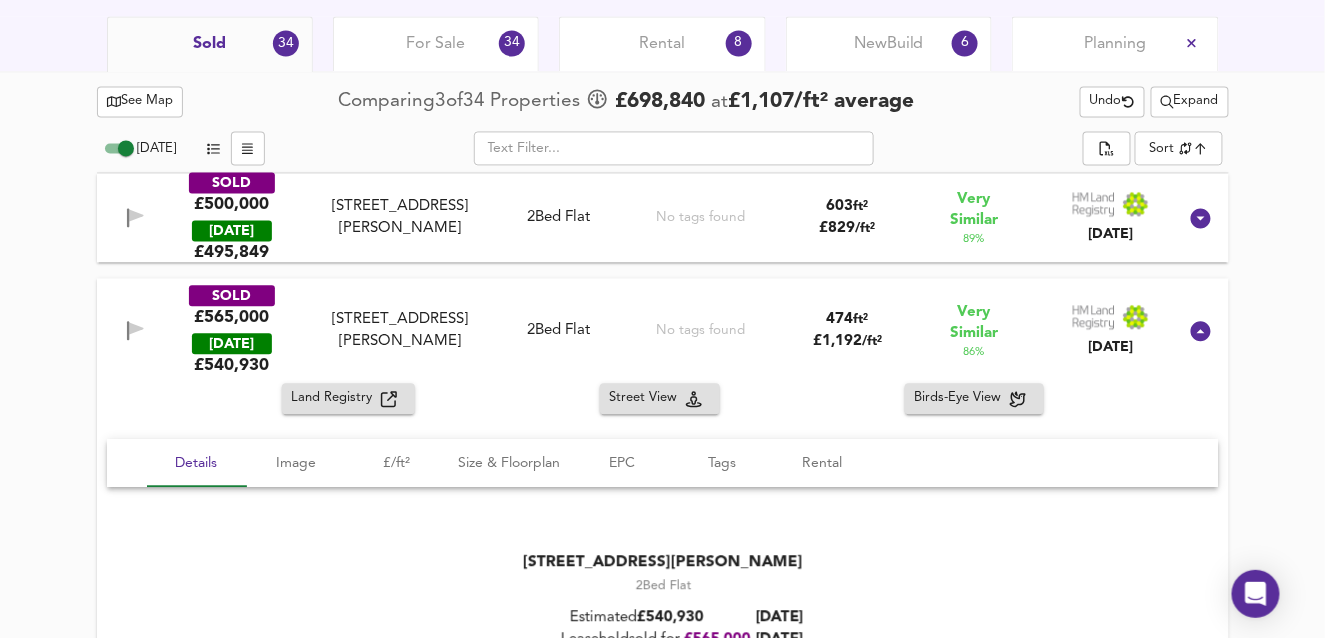 scroll, scrollTop: 1100, scrollLeft: 0, axis: vertical 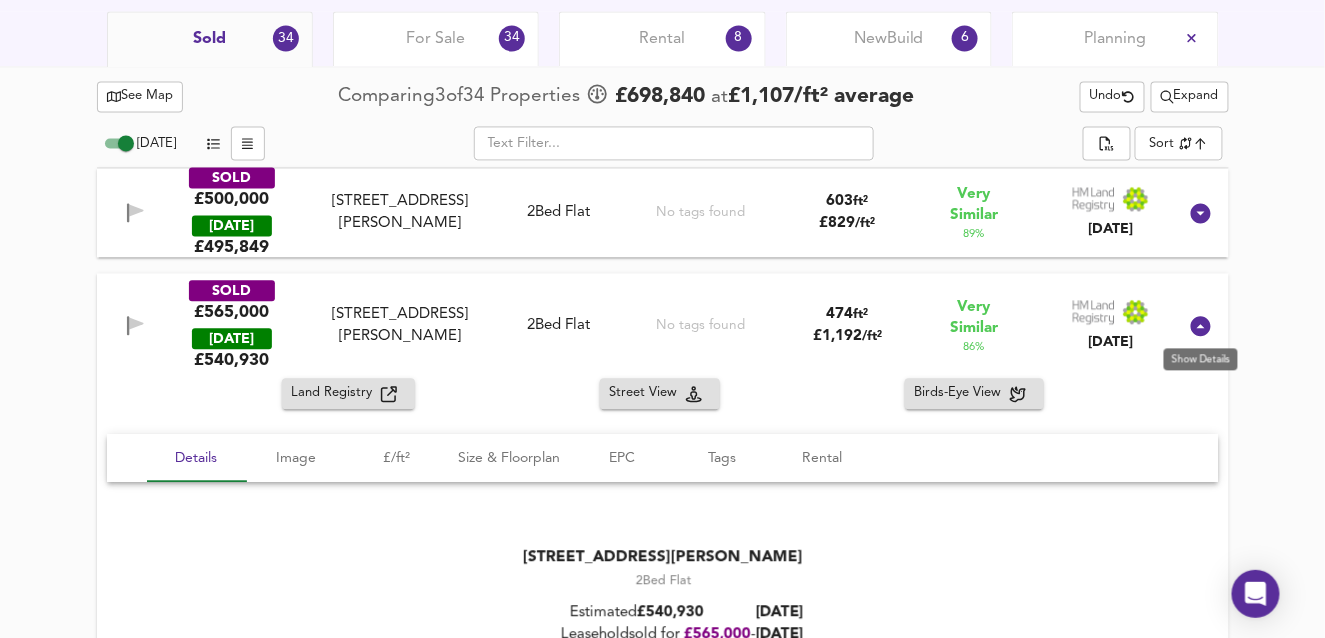 click 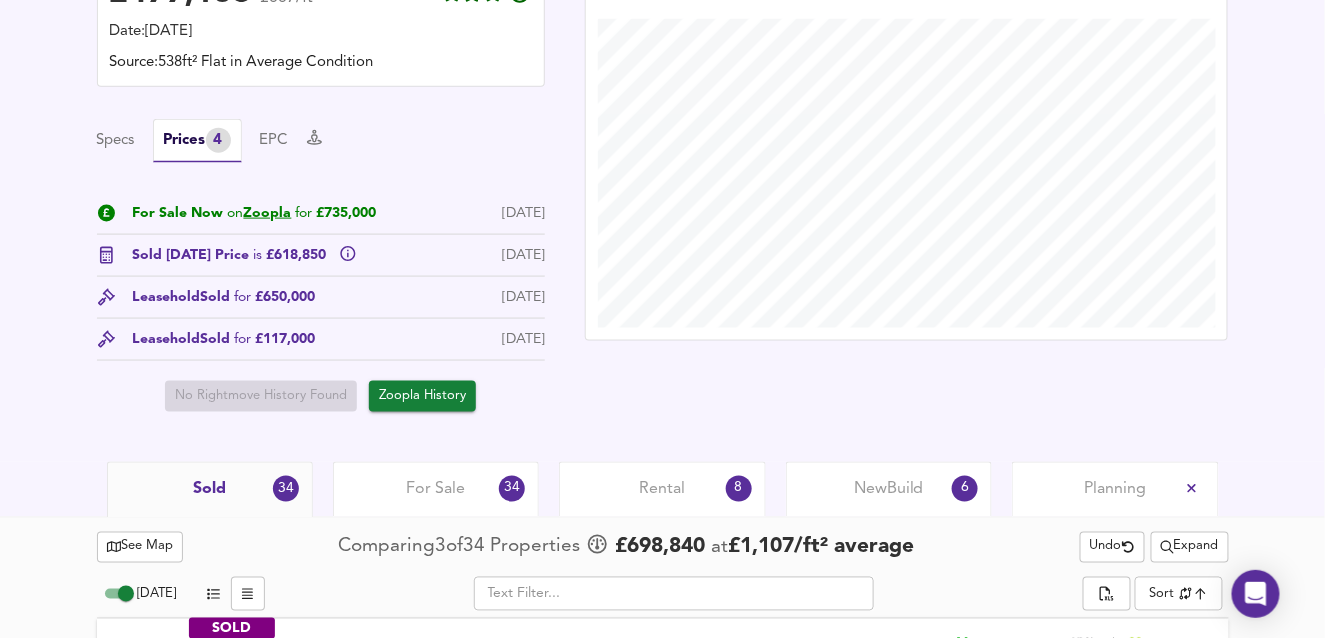 scroll, scrollTop: 600, scrollLeft: 0, axis: vertical 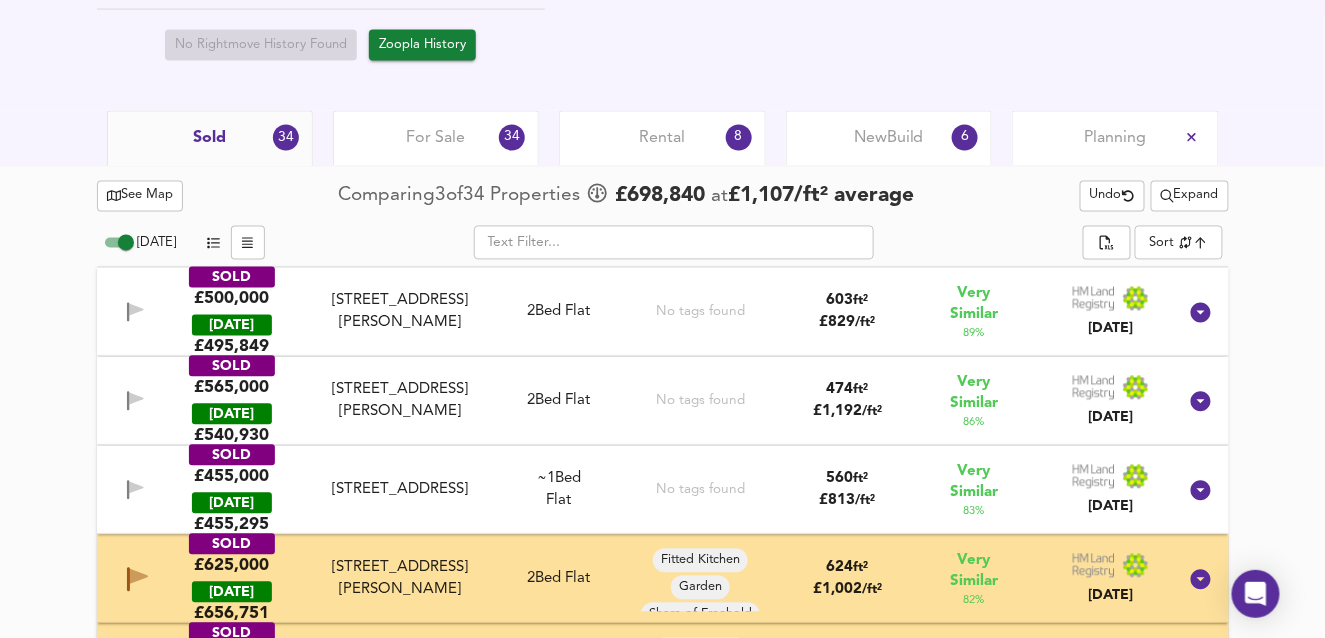 click 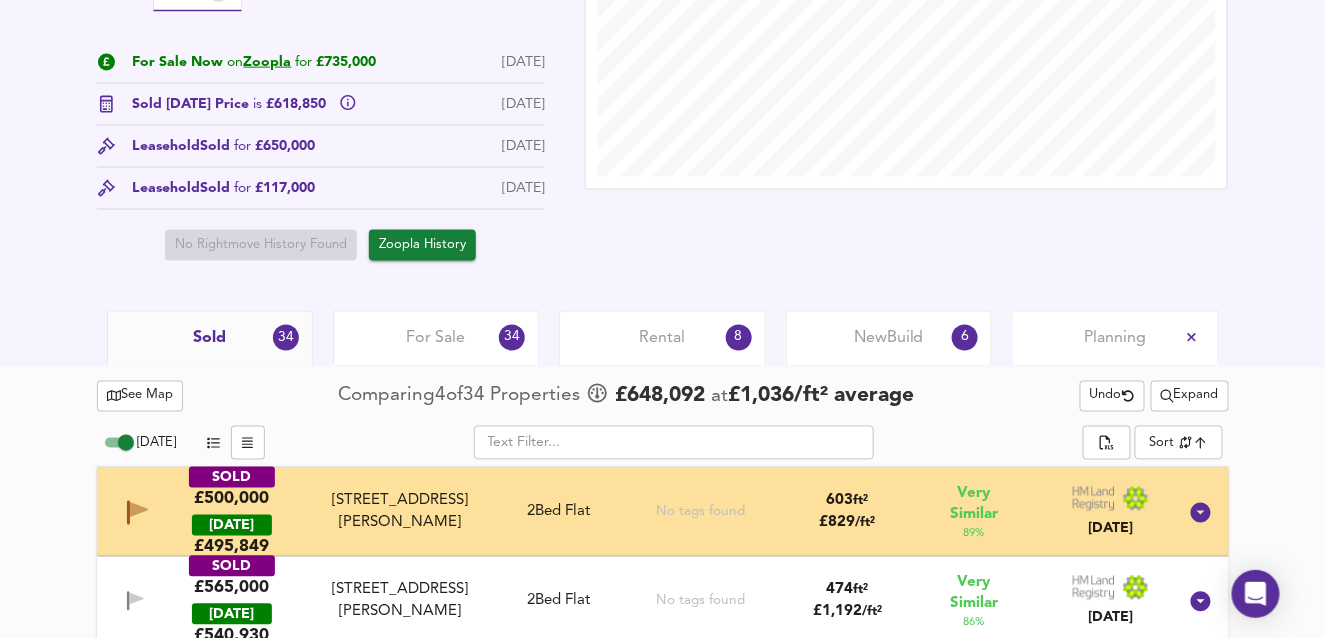 scroll, scrollTop: 400, scrollLeft: 0, axis: vertical 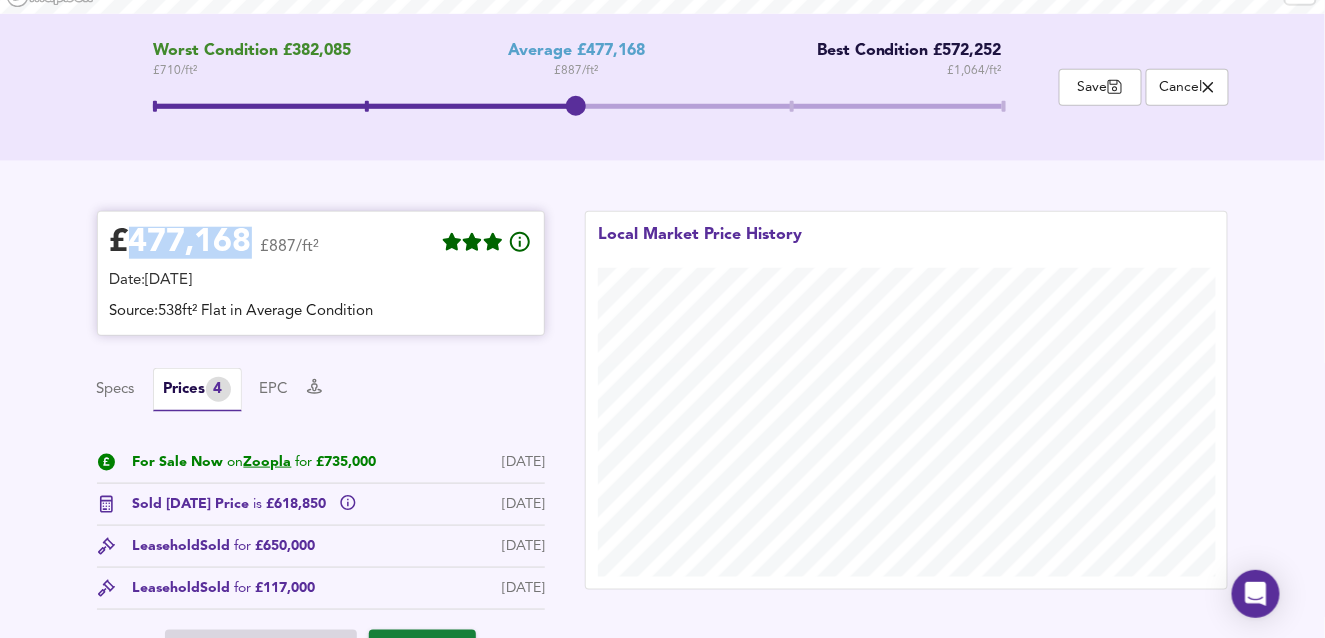 drag, startPoint x: 130, startPoint y: 236, endPoint x: 247, endPoint y: 251, distance: 117.95762 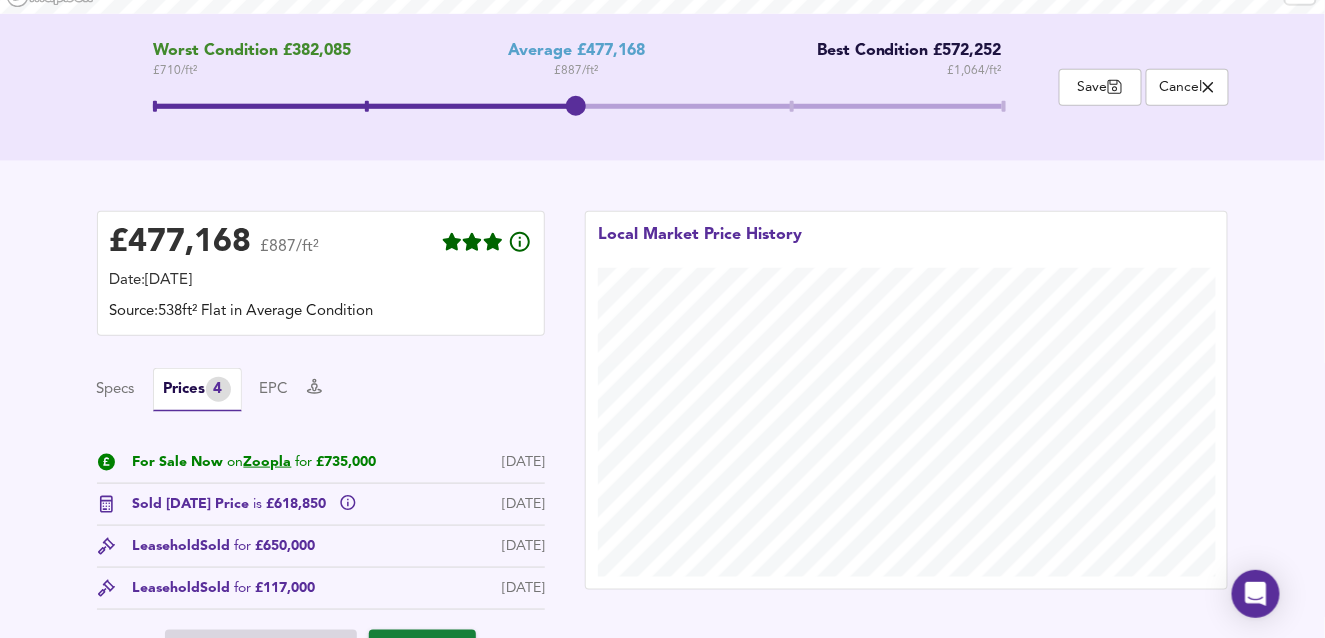 click on "£ 477,168   £887/ft²   Date:  [DATE] Source:  538ft² Flat in Average Condition Specs Prices   4 EPC For Sale Now   on  Zoopla   for   £735,000 [DATE] Sold [DATE] Price   is   £618,850      [DATE] Leasehold  Sold   for   £650,000 [DATE] Leasehold  Sold   for   £117,000 [DATE] No Rightmove History Found     Zoopla History   Local Market Price History" at bounding box center (662, 436) 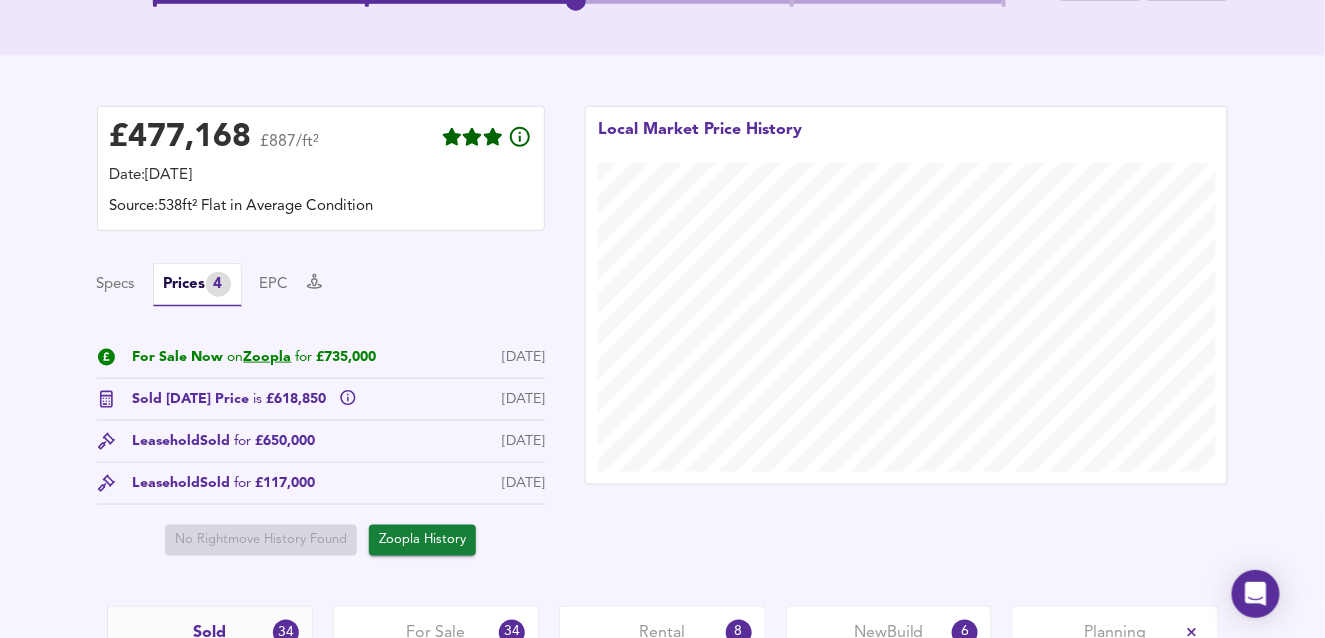 scroll, scrollTop: 500, scrollLeft: 0, axis: vertical 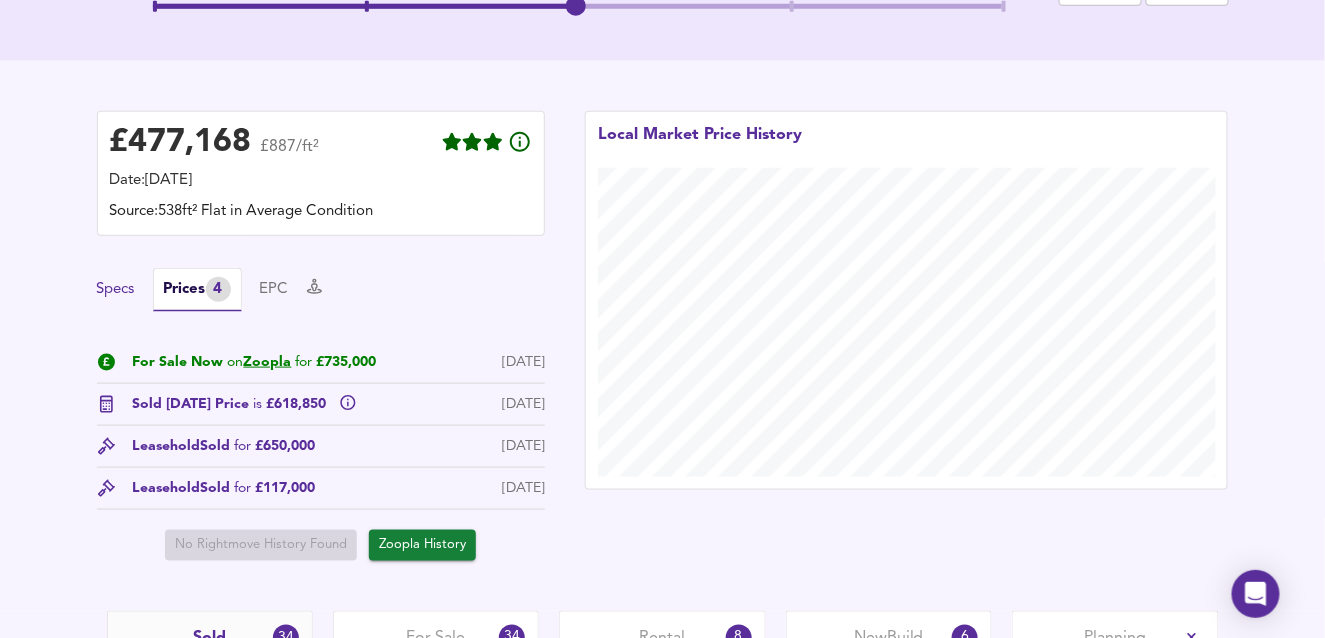 click on "Specs" at bounding box center [116, 290] 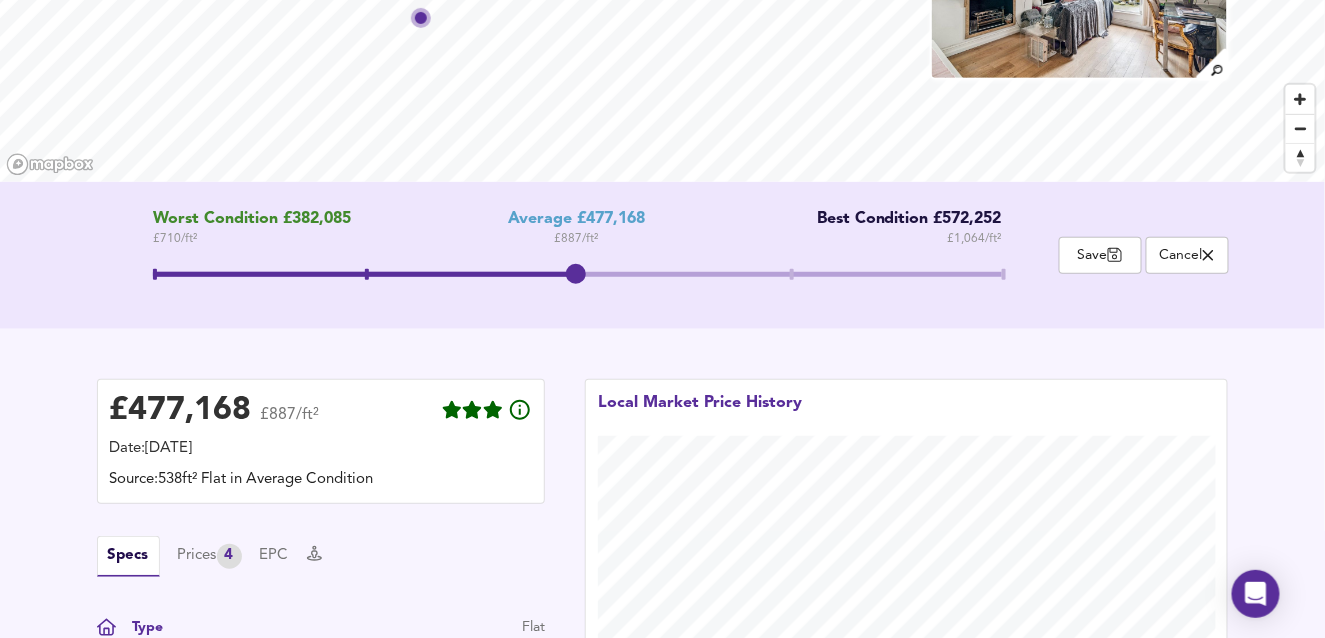 scroll, scrollTop: 200, scrollLeft: 0, axis: vertical 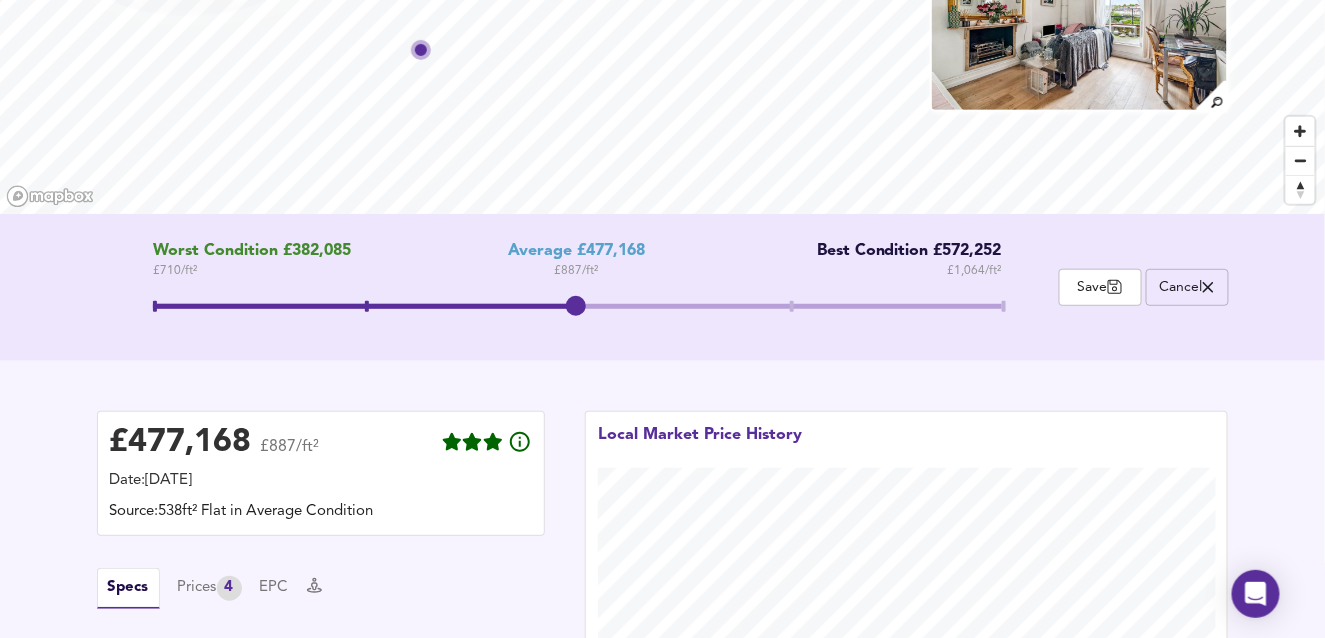 click 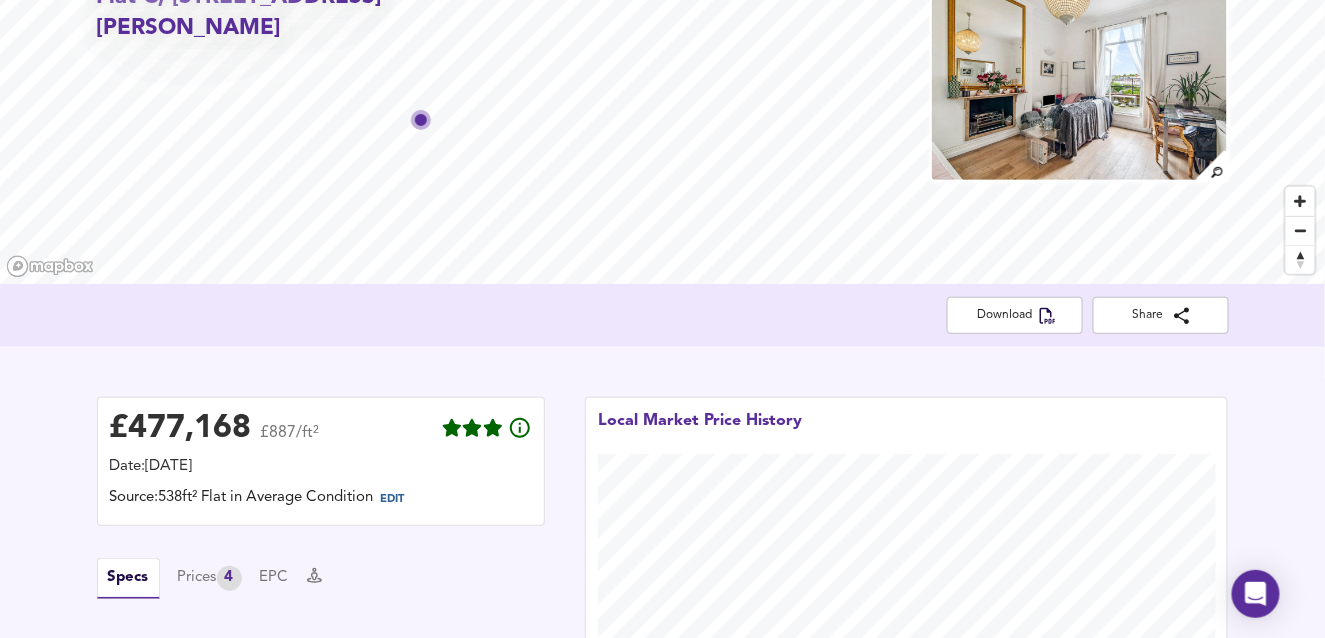 scroll, scrollTop: 100, scrollLeft: 0, axis: vertical 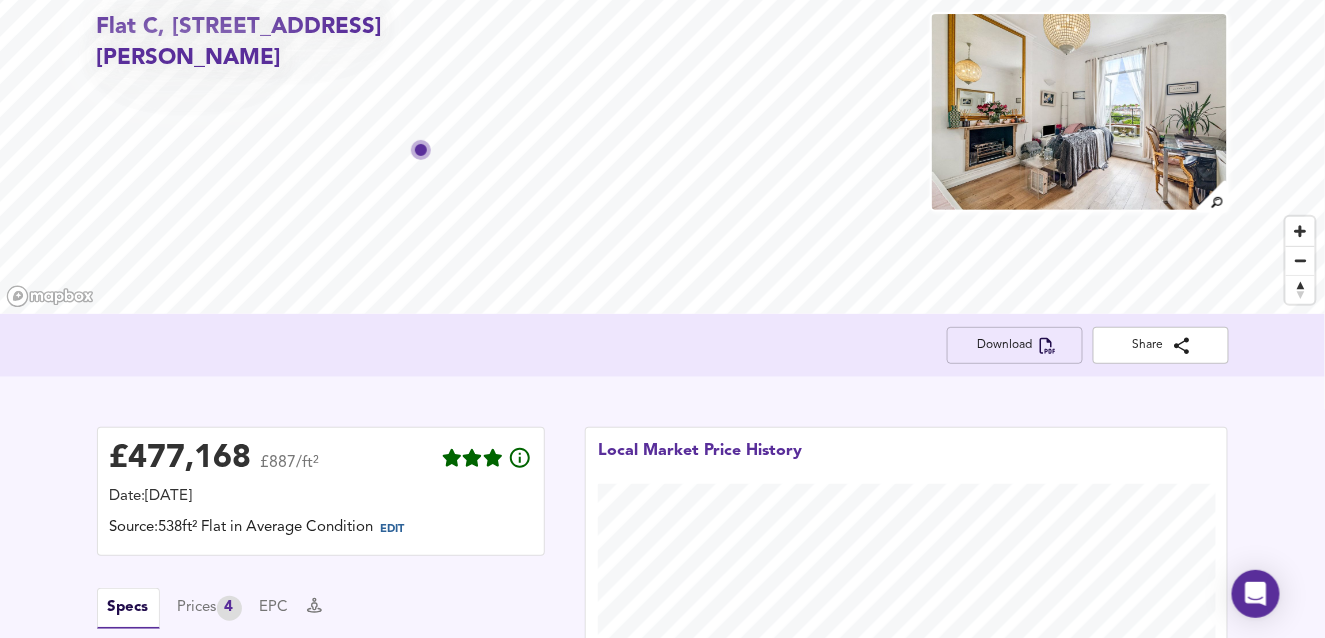 click on "Download" at bounding box center [1015, 345] 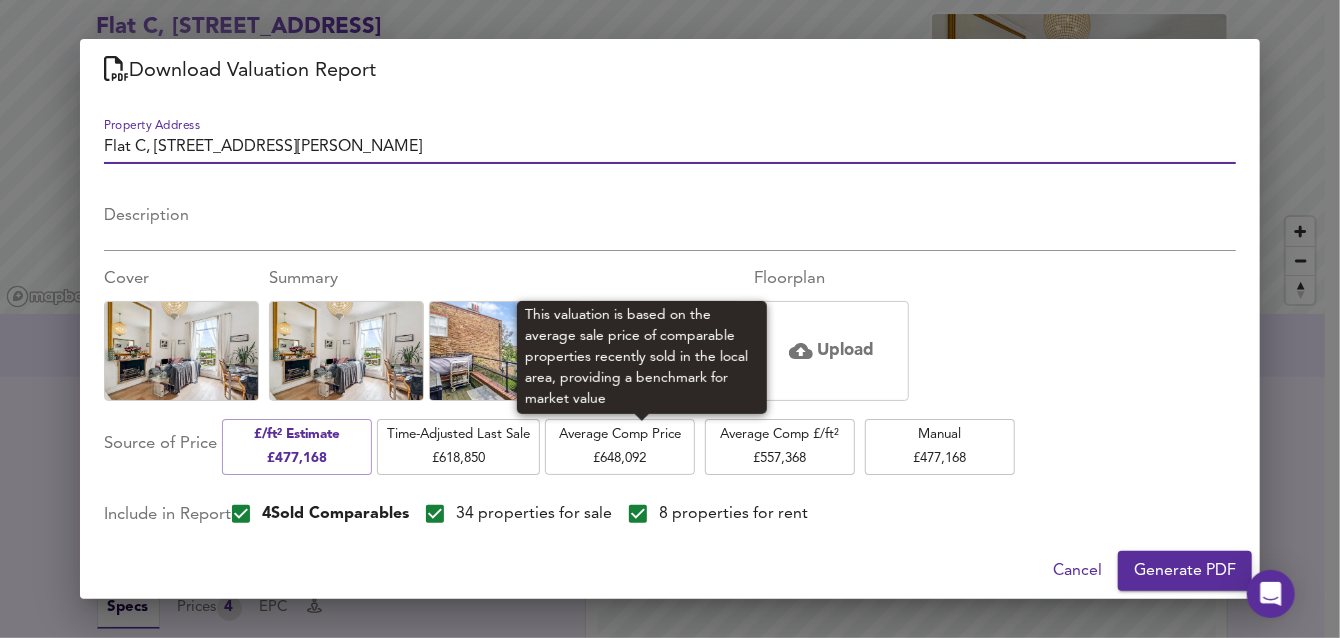 click on "Average Comp Price £ 648,092" at bounding box center [620, 446] 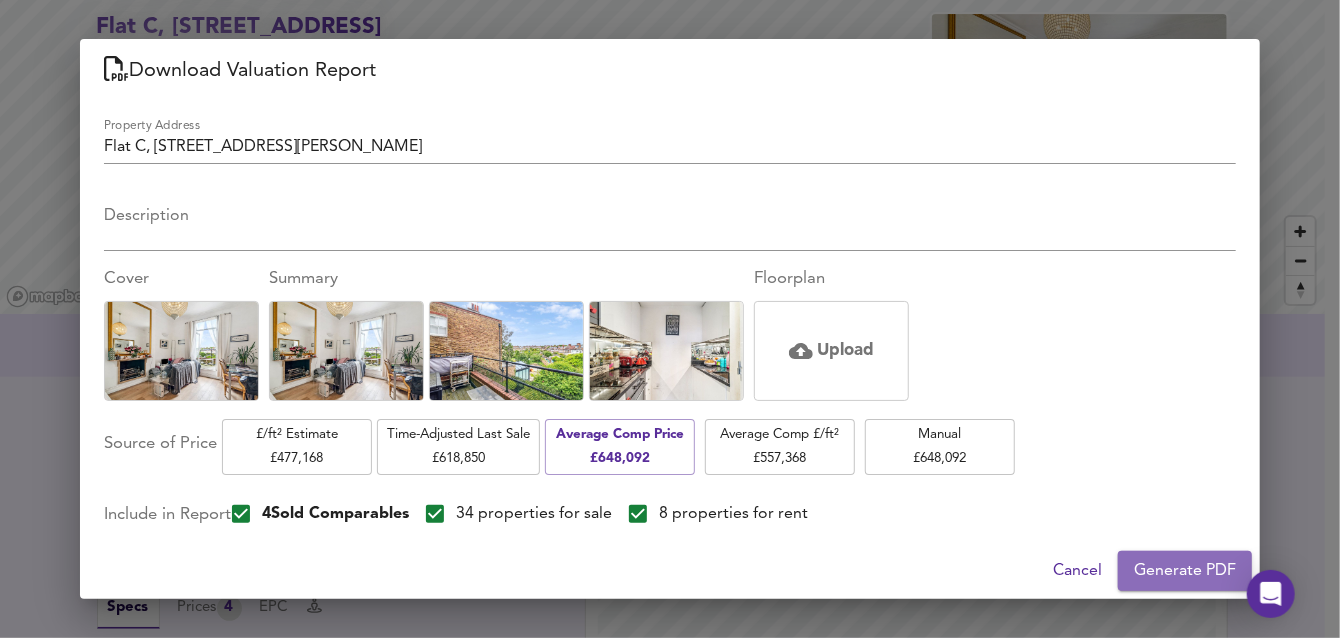 click on "Generate PDF" at bounding box center (1185, 571) 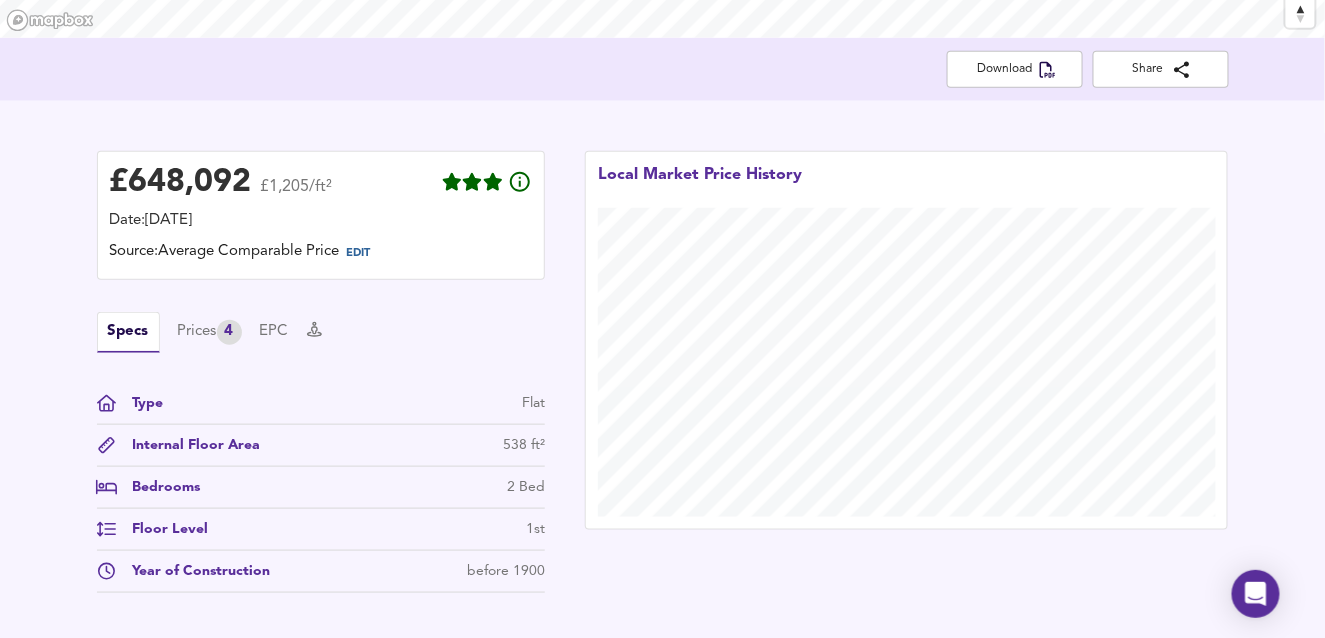 scroll, scrollTop: 200, scrollLeft: 0, axis: vertical 